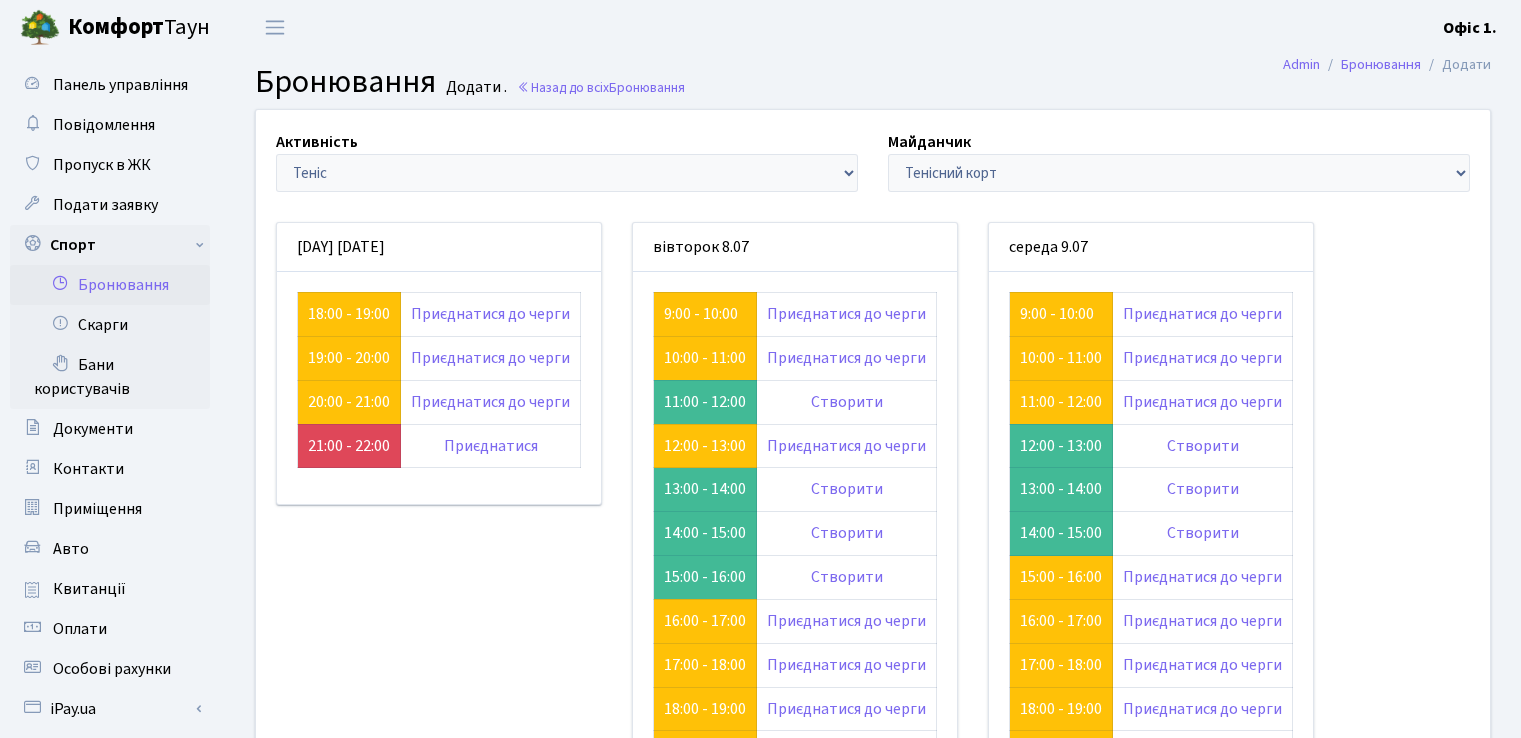 scroll, scrollTop: 0, scrollLeft: 0, axis: both 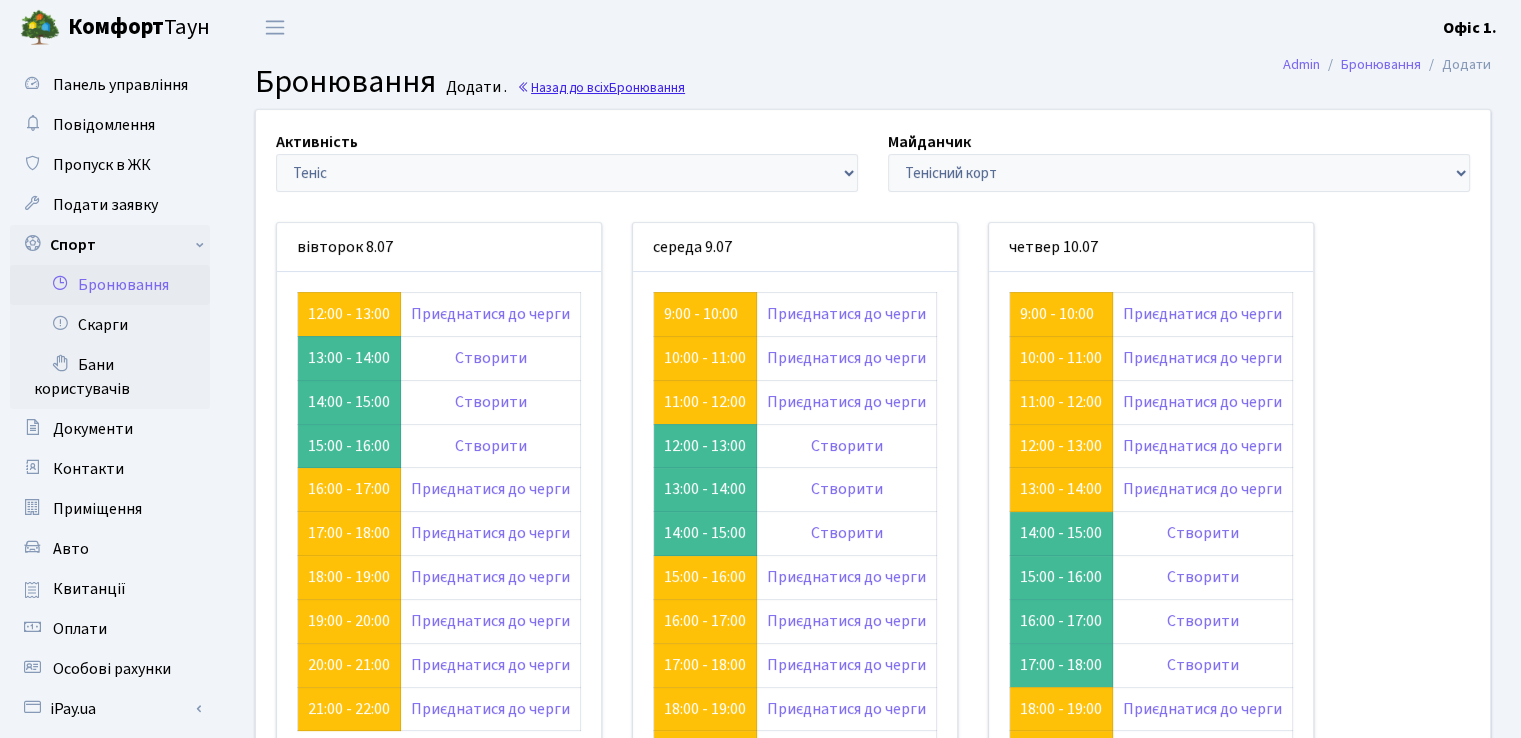 click on "Назад до всіх   Бронювання" at bounding box center [601, 87] 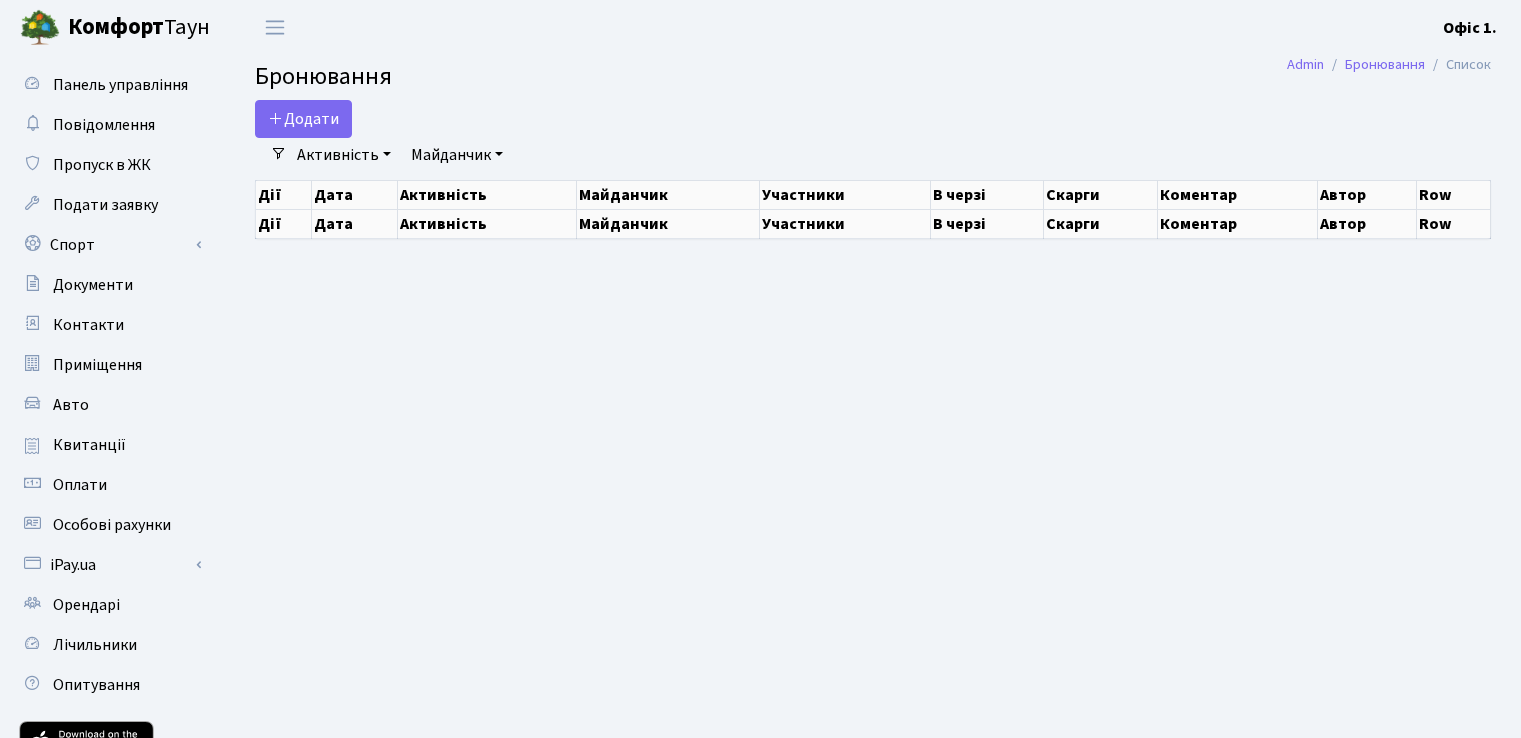 scroll, scrollTop: 0, scrollLeft: 0, axis: both 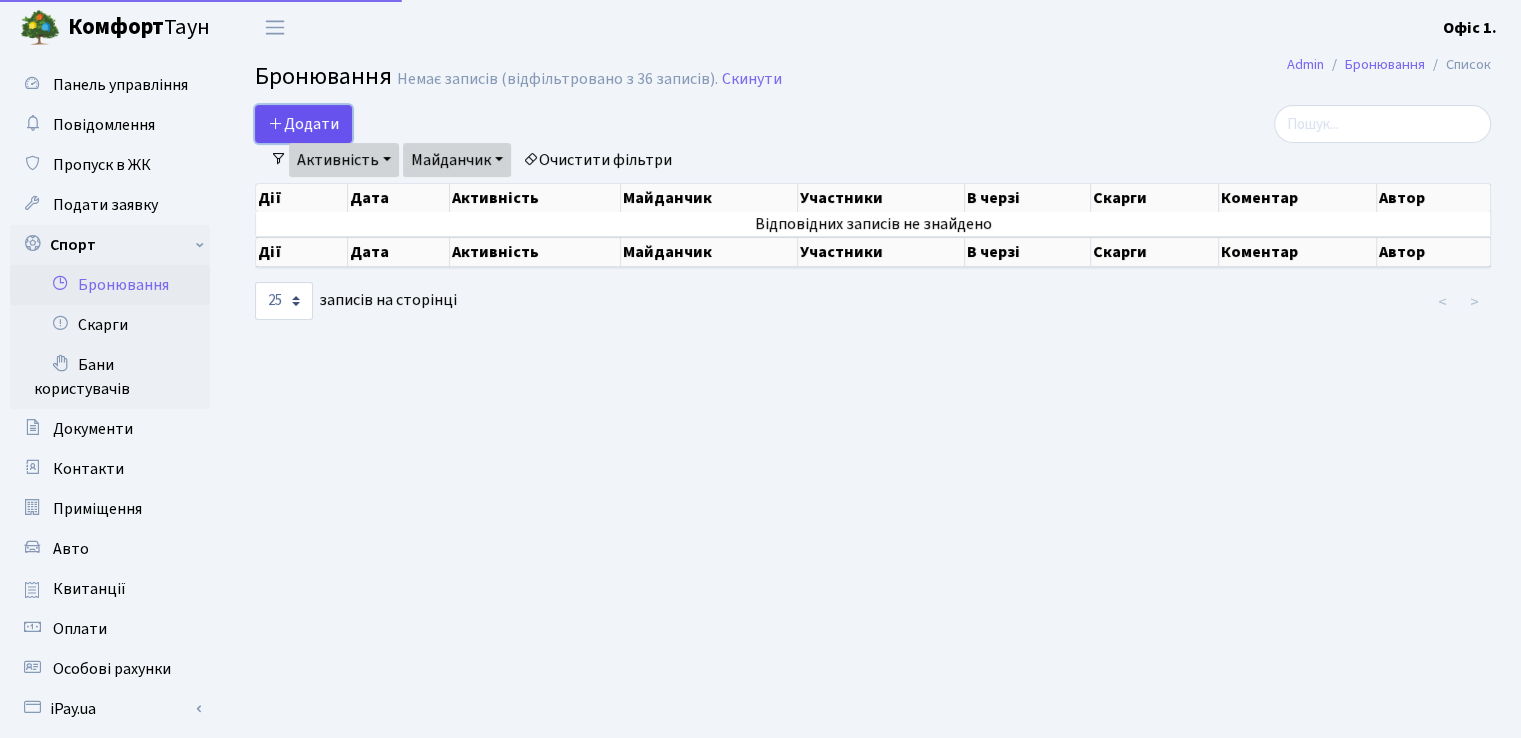 click on "Додати" at bounding box center (303, 124) 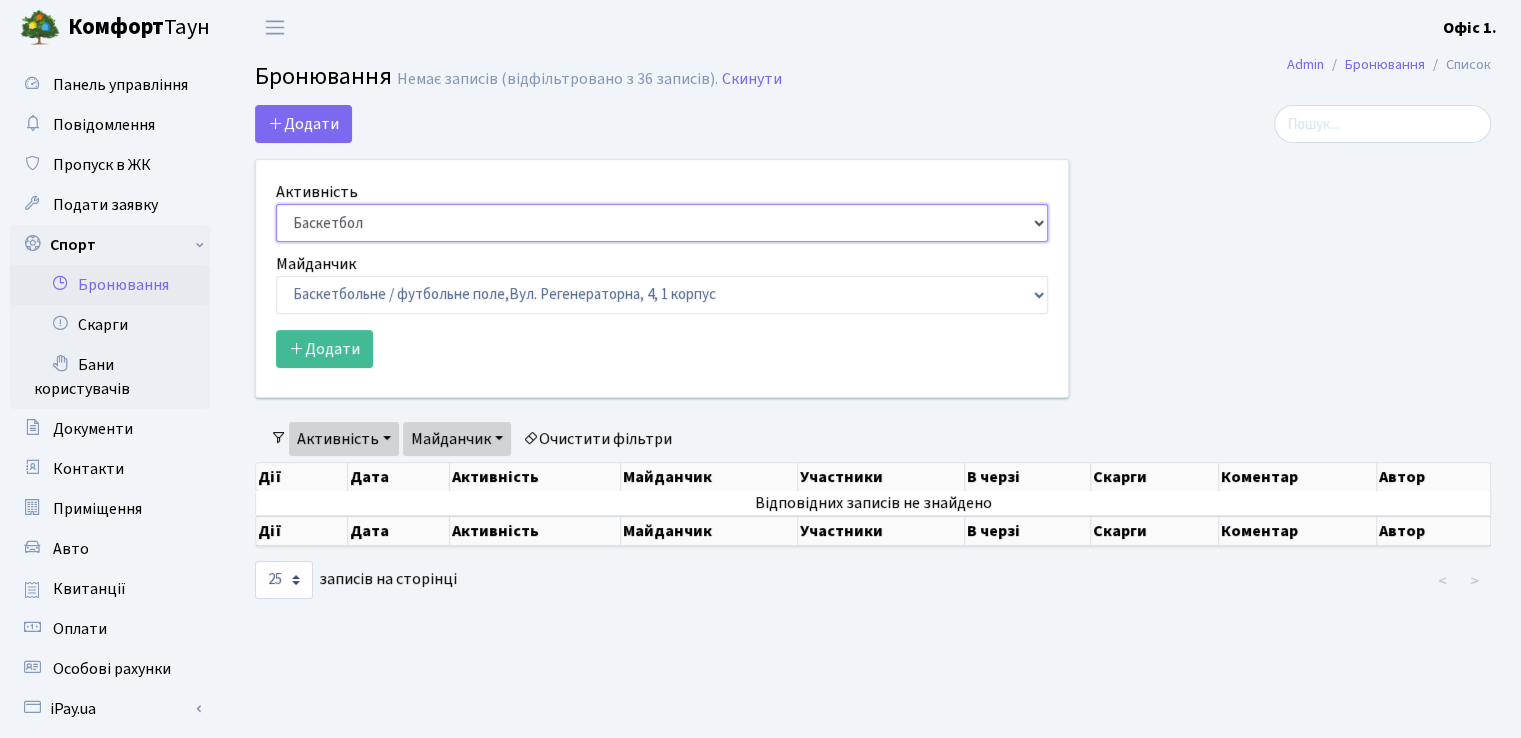 click on "Баскетбол
Волейбол
Йога
Катання на роликах
Настільний теніс
Теніс
Футбол
Фітнес" at bounding box center (662, 223) 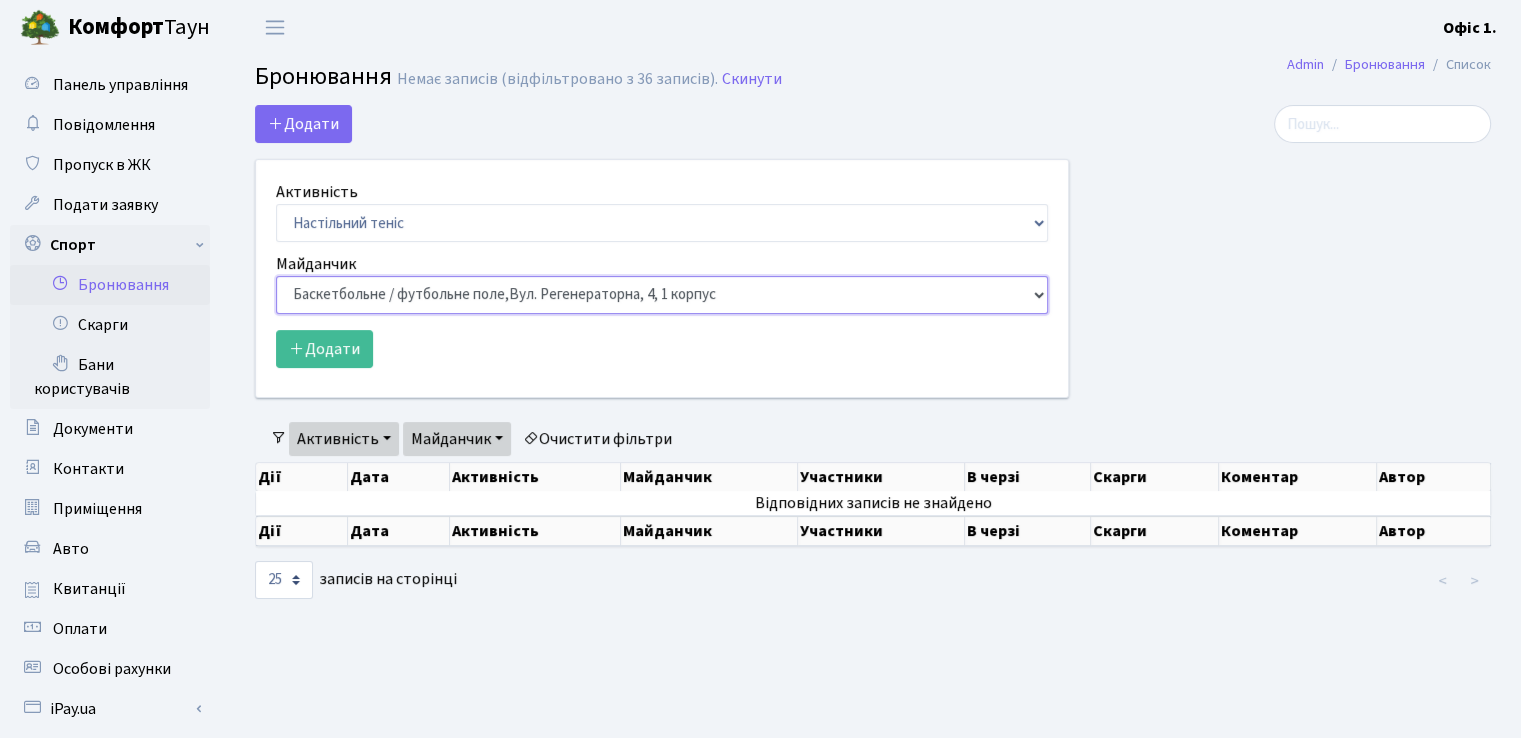 click on "Баскетбольне / футбольне поле,  Вул. [STREET_NAME], [NUMBER] [BUILDING_NUMBER]
Баскетбольне поле,  вул. [STREET_NAME], [NUMBER], [BUILDING_NUMBER]
Баскетбольне поле,  просп. [STREET_NAME], [NUMBER]
Волейбольне поле,  вул. [STREET_NAME], [NUMBER], [BUILDING_NUMBER]
Волейбольне поле,  [NUMBER] паркінг, вул. [STREET_NAME], [NUMBER]-[LETTER]
Волейбольне поле,  просп. [STREET_NAME], [NUMBER]
Настільний теніс - стіл 1,  просп. [STREET_NAME], [NUMBER] Тенісний корт," at bounding box center (662, 295) 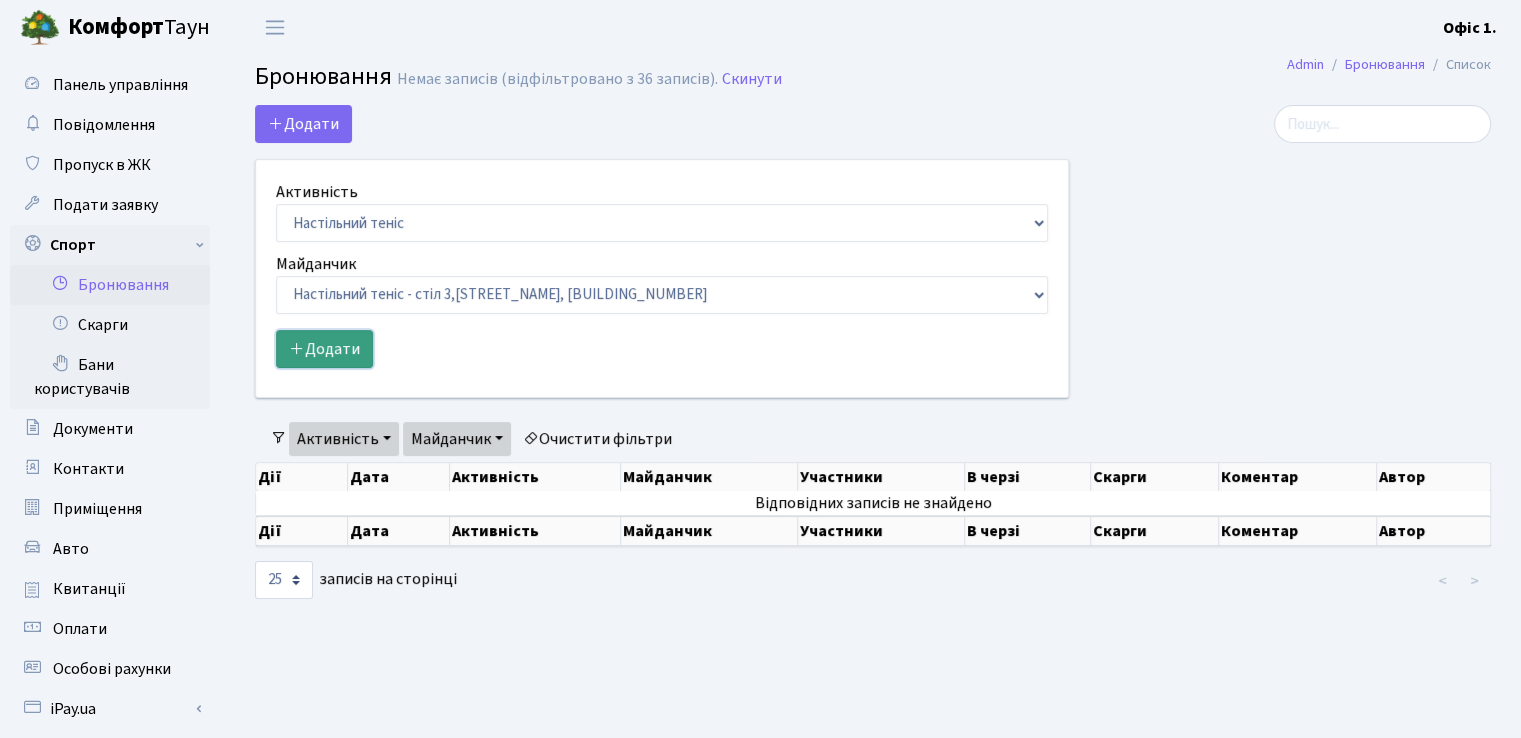 click on "Додати" at bounding box center (324, 349) 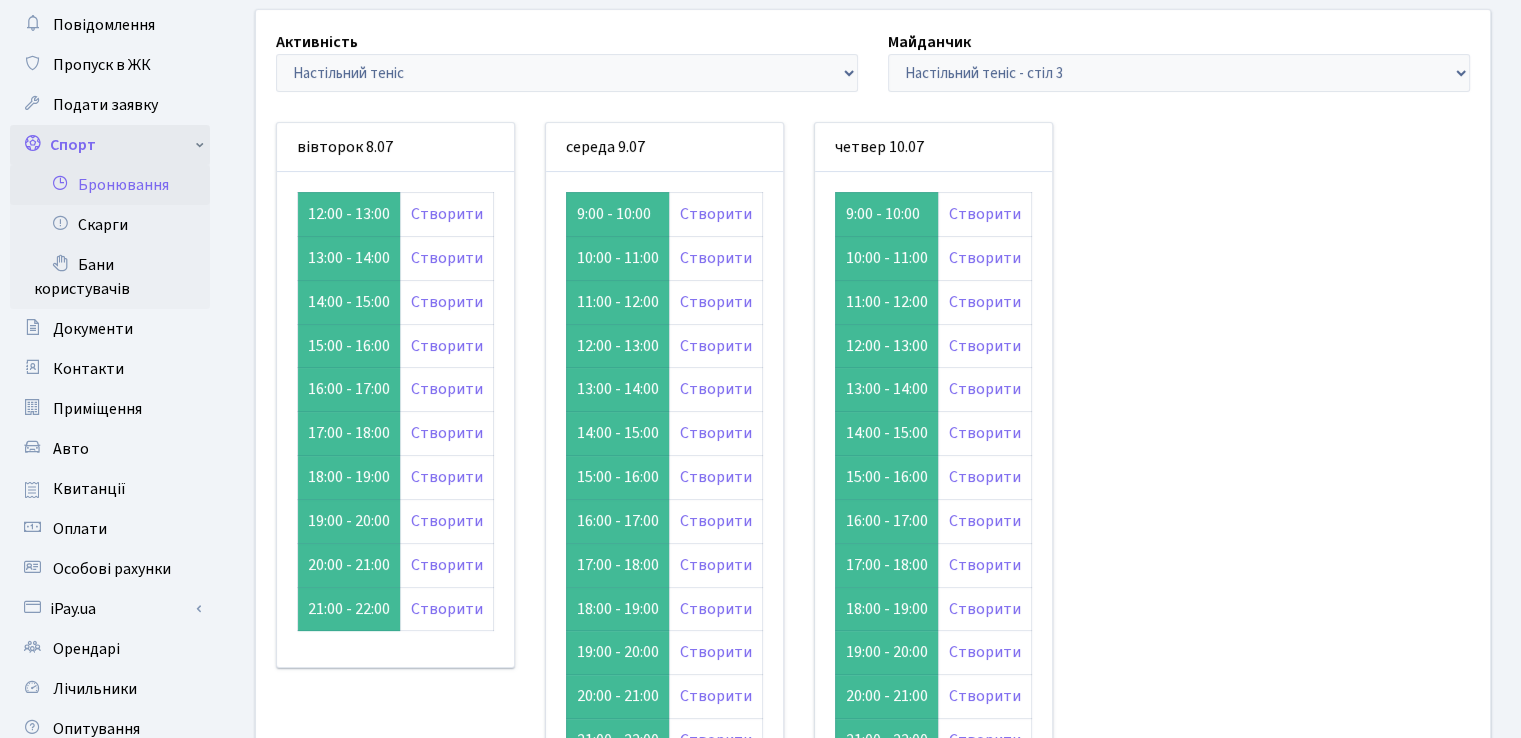 scroll, scrollTop: 0, scrollLeft: 0, axis: both 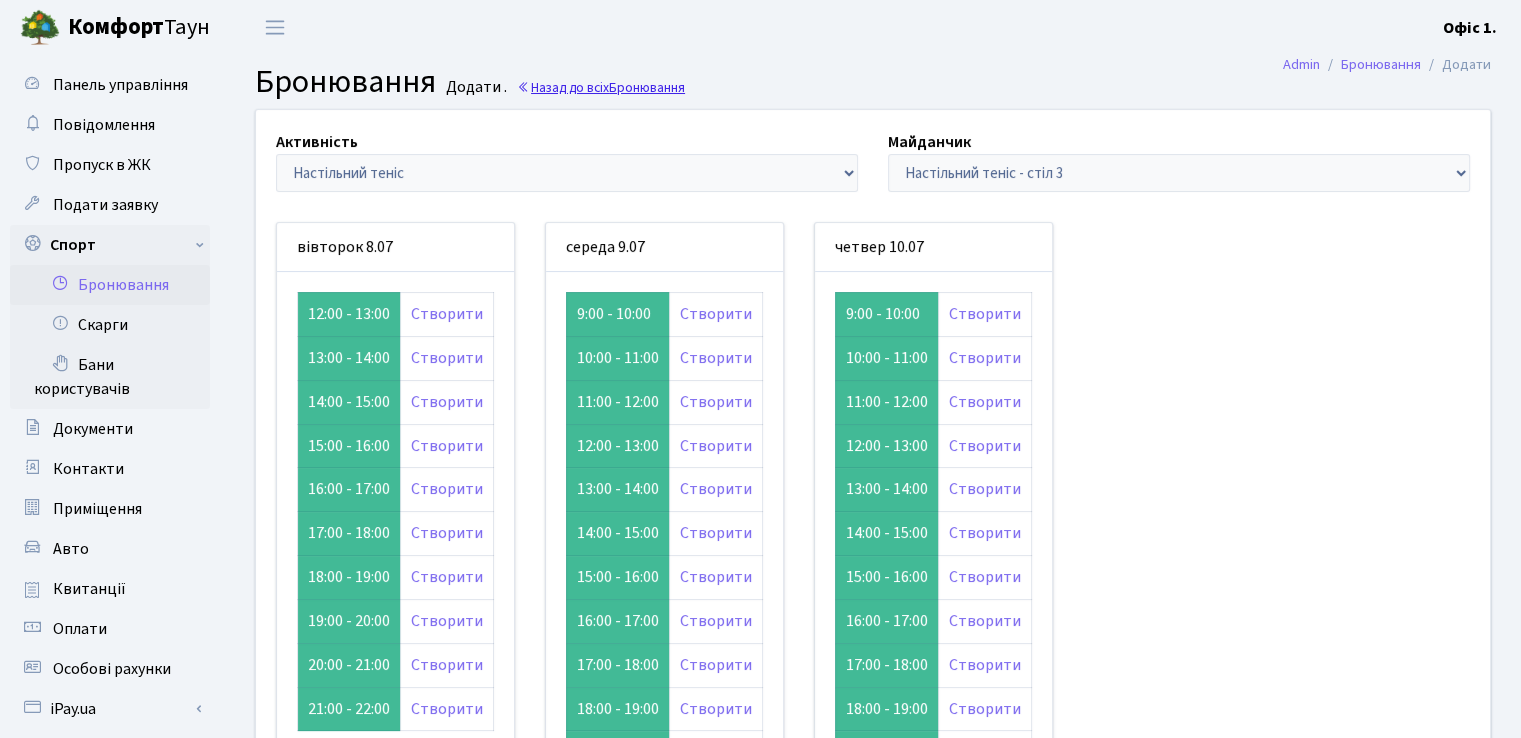 click on "Назад до всіх   Бронювання" at bounding box center (601, 87) 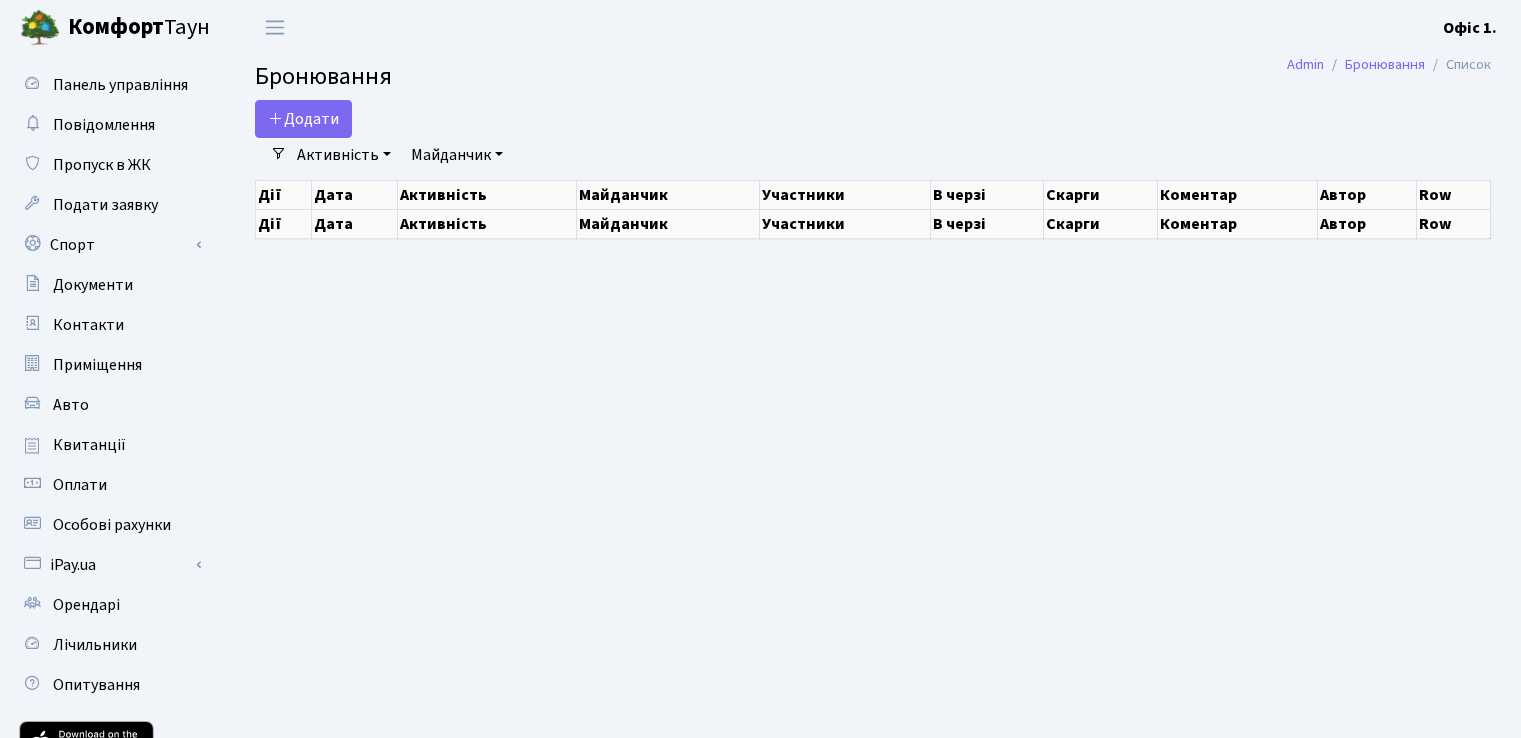 scroll, scrollTop: 0, scrollLeft: 0, axis: both 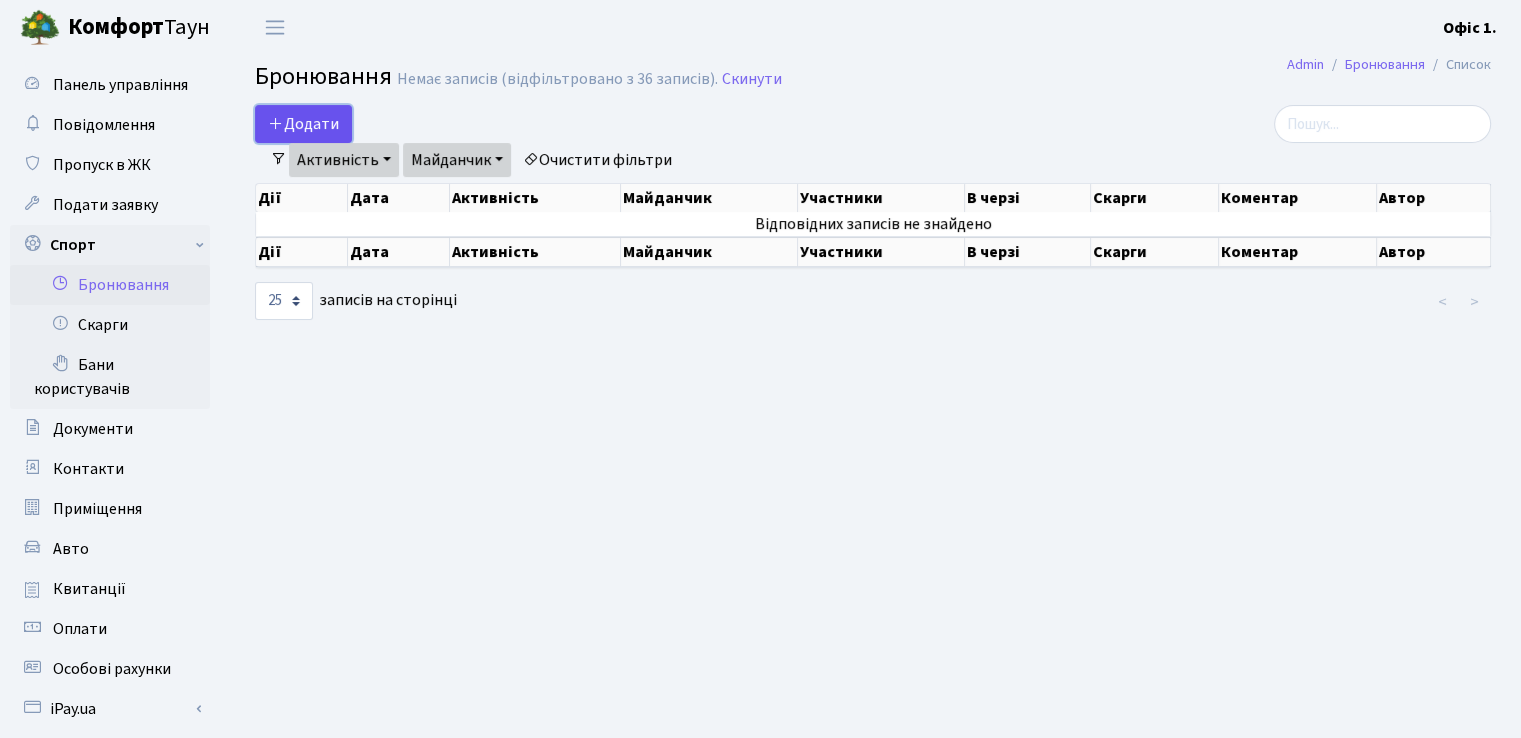 click on "Додати" at bounding box center [303, 124] 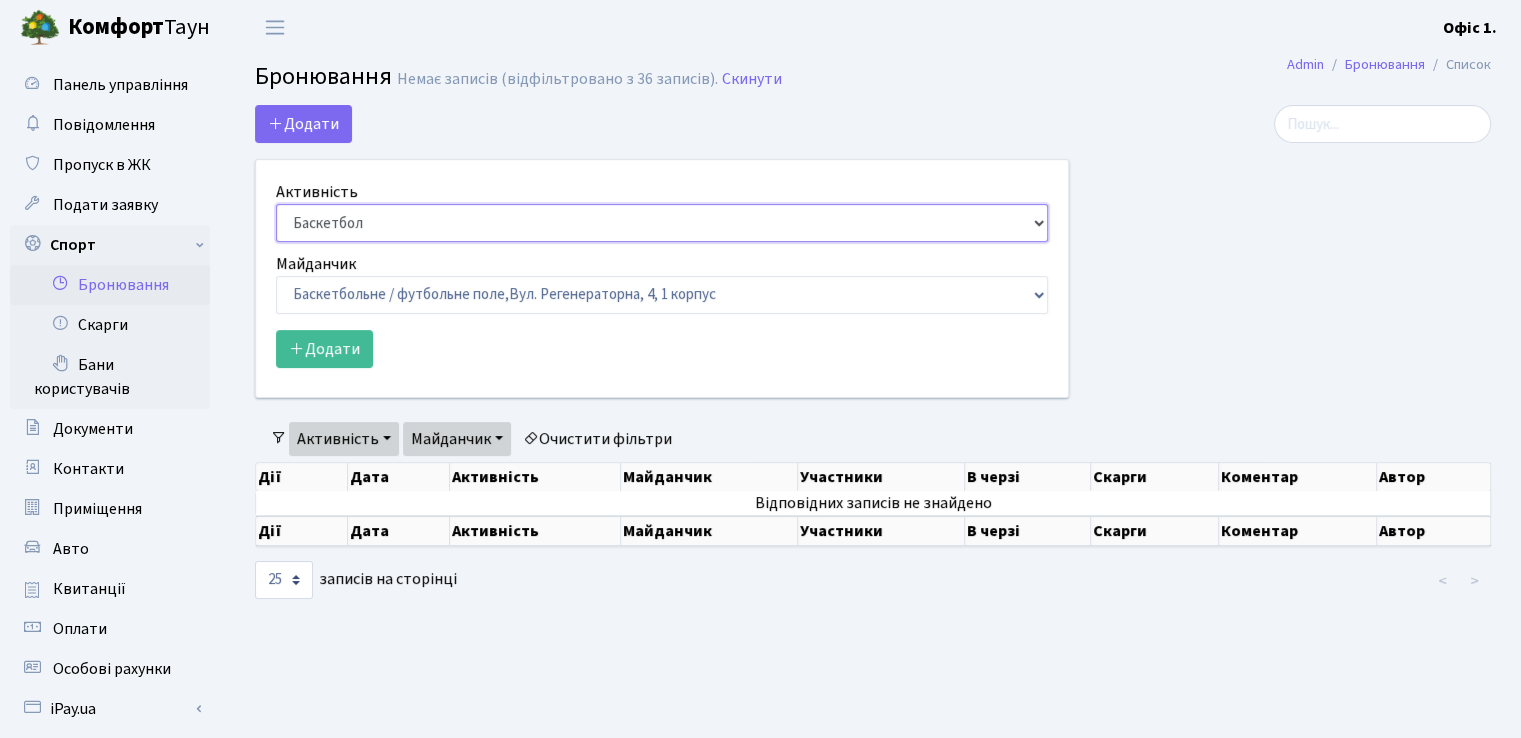 click on "Баскетбол
Волейбол
Йога
Катання на роликах
Настільний теніс
Теніс
Футбол
Фітнес" at bounding box center (662, 223) 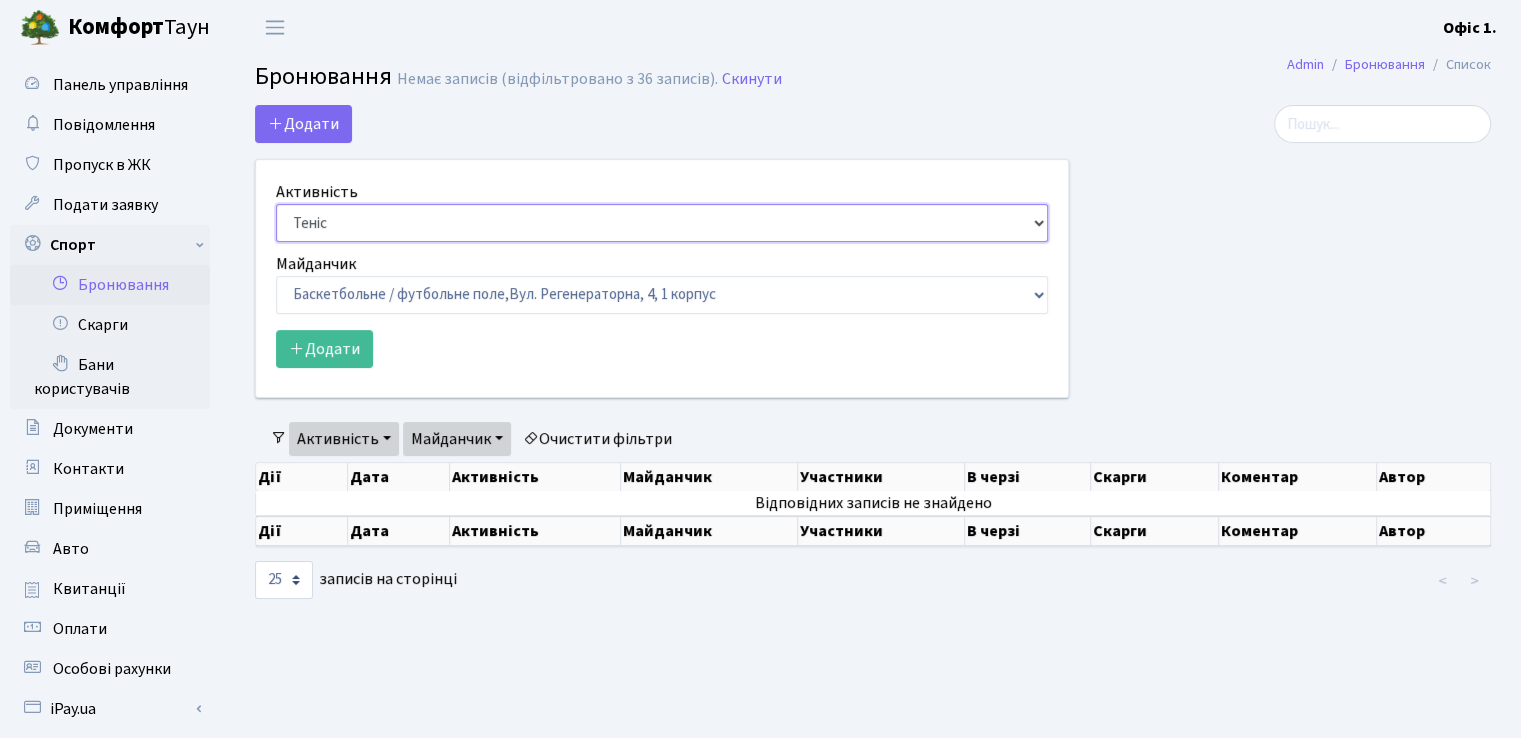 click on "Баскетбол
Волейбол
Йога
Катання на роликах
Настільний теніс
Теніс
Футбол
Фітнес" at bounding box center (662, 223) 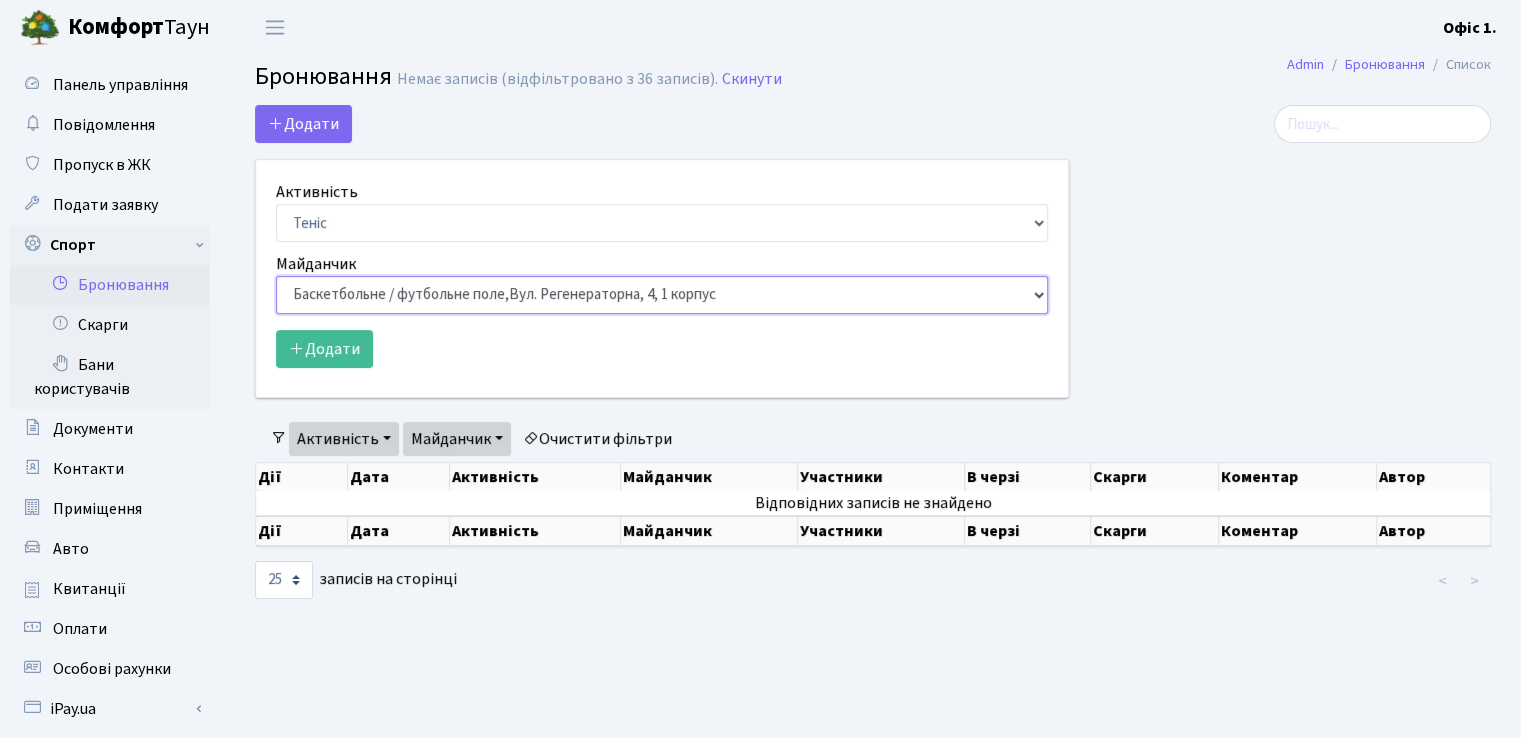 click on "Баскетбольне / футбольне поле,  Вул. Регенераторна, 4, 1 корпус
Баскетбольне поле,  вул. Регенераторна, 4, 17 корпус
Баскетбольне поле,  просп. Соборності, 17
Волейбольне поле,  вул. Регенераторна, 4, 17 корпус
Волейбольне поле,  33 паркінг, вул. Регенераторна, 4-Д
Волейбольне поле,  просп. Соборності, 17
Настільний теніс - стіл 1,  просп. Соборності, 17 Тенісний корт," at bounding box center [662, 295] 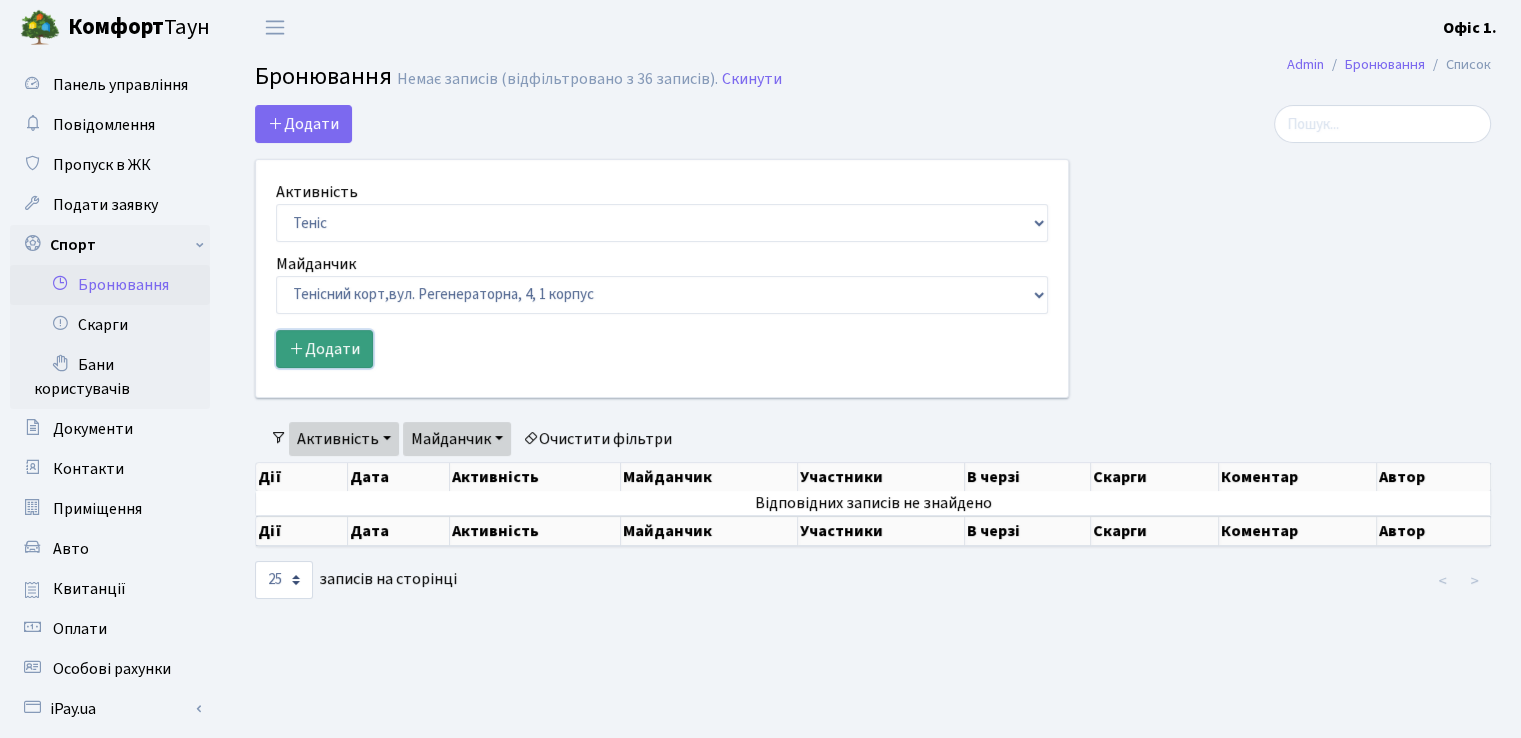 click on "Додати" at bounding box center [324, 349] 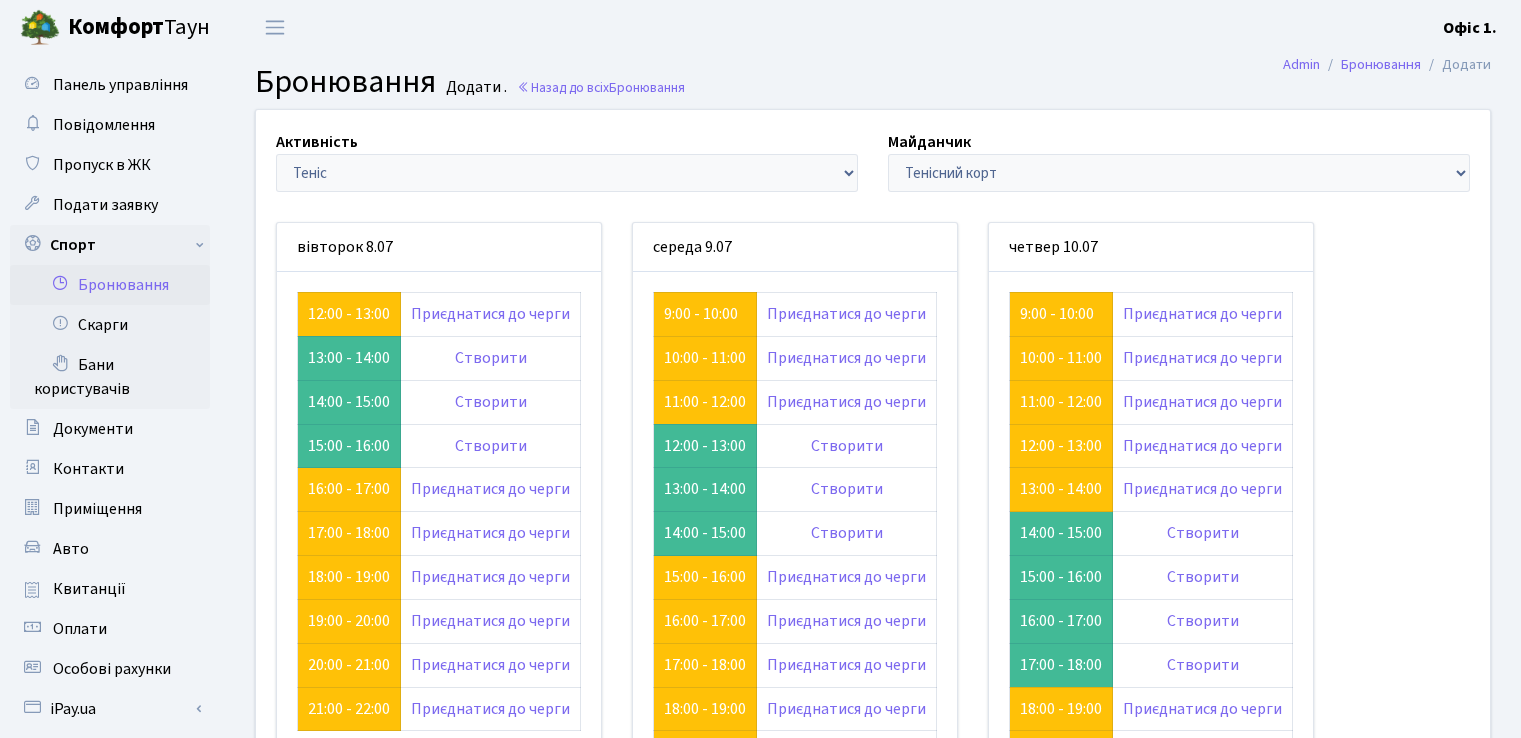 scroll, scrollTop: 0, scrollLeft: 0, axis: both 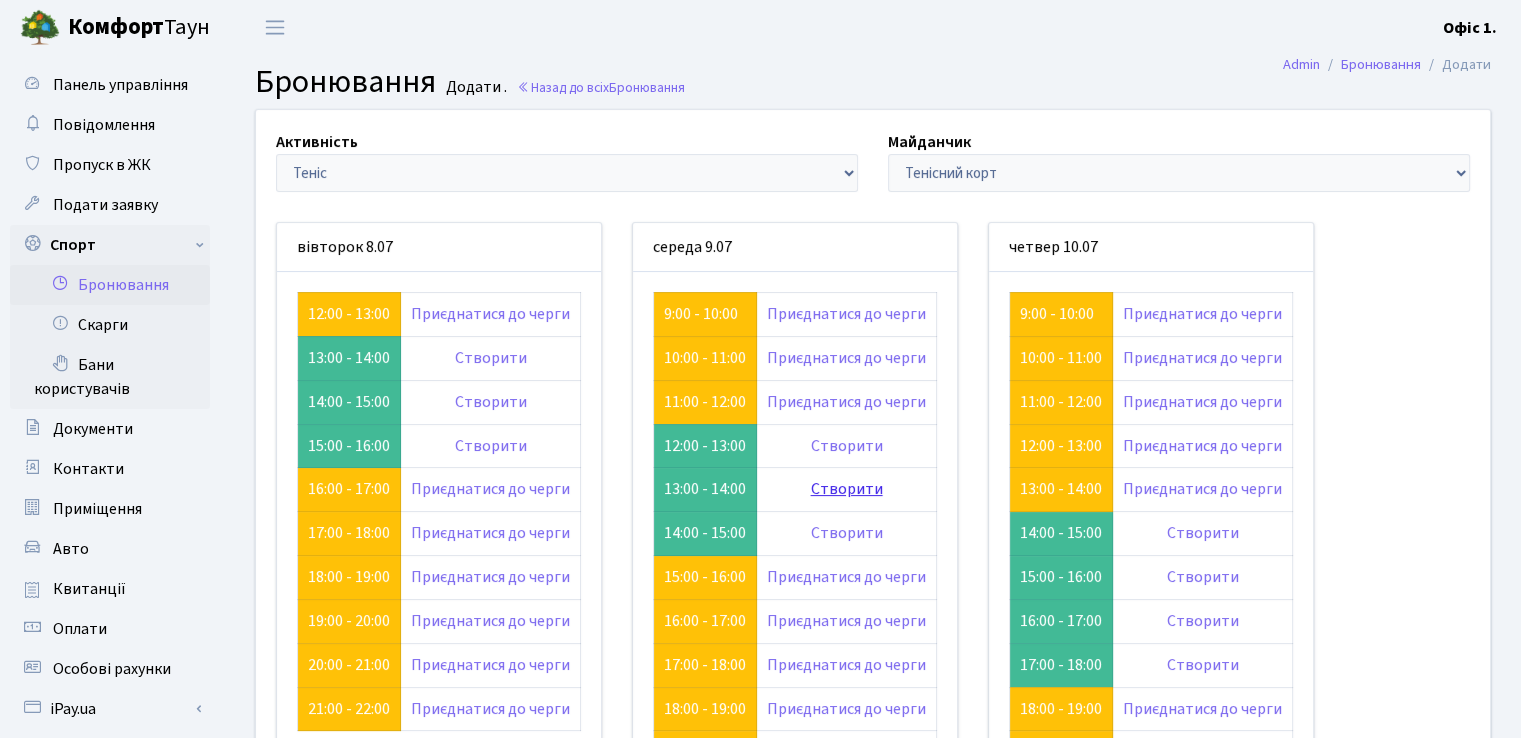 click on "Створити" at bounding box center [847, 489] 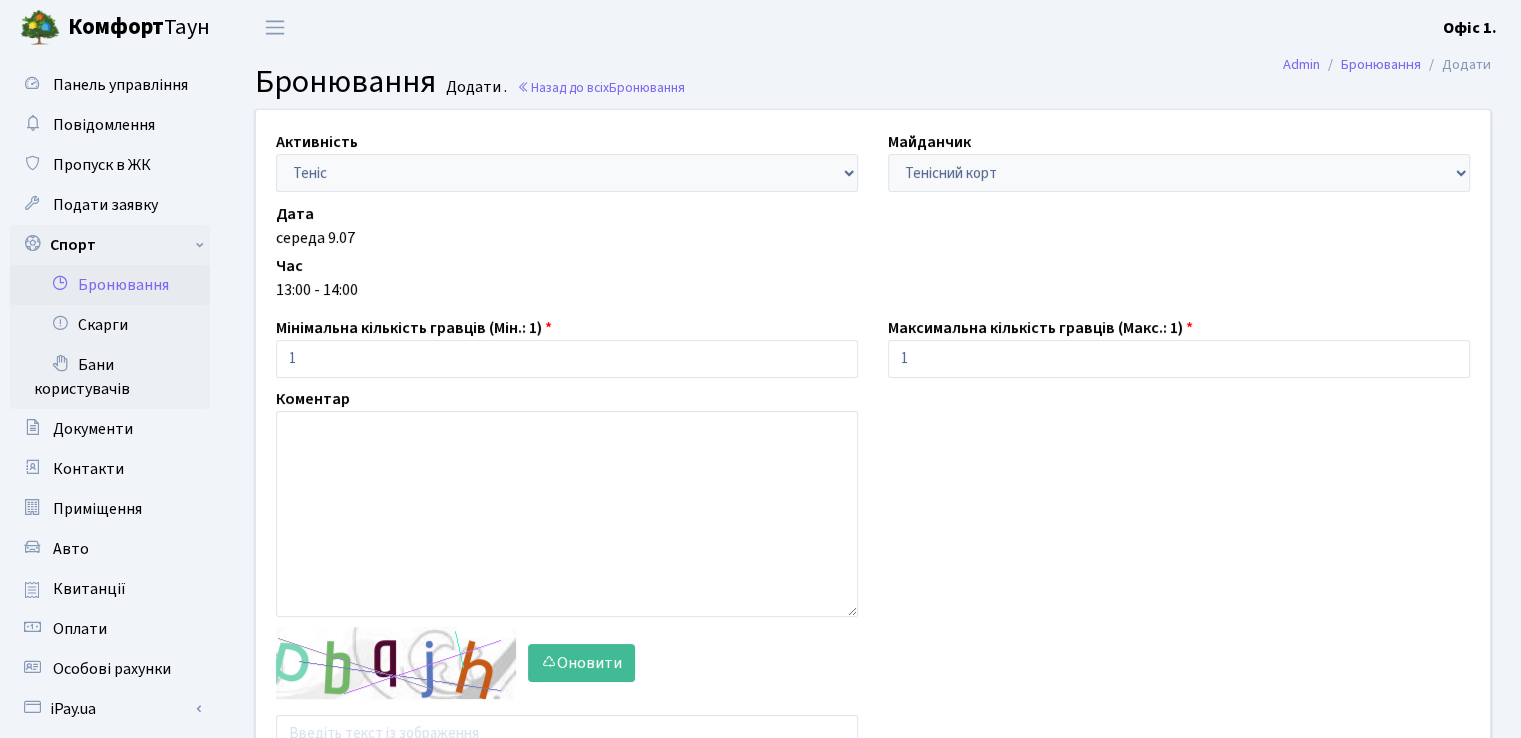 scroll, scrollTop: 300, scrollLeft: 0, axis: vertical 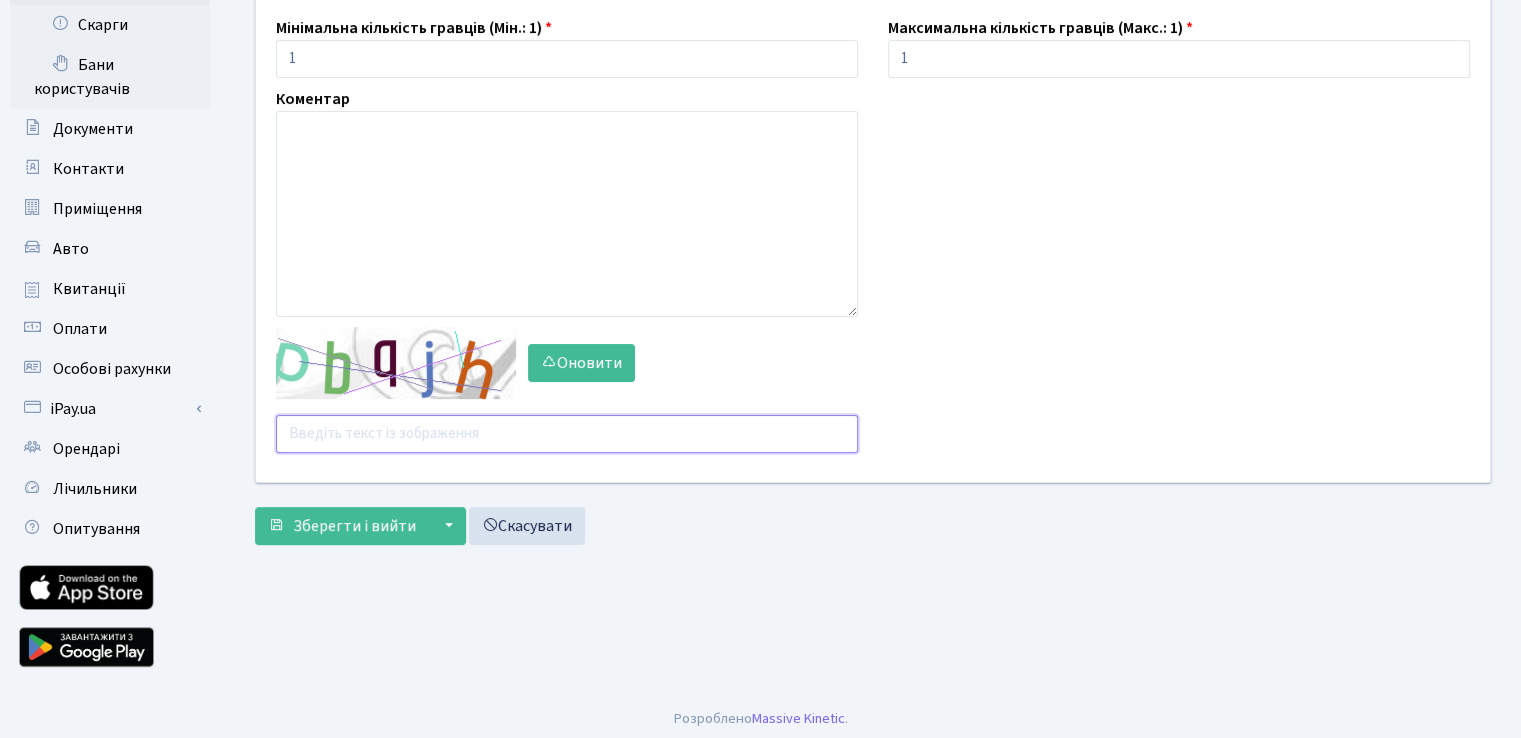 click at bounding box center [567, 434] 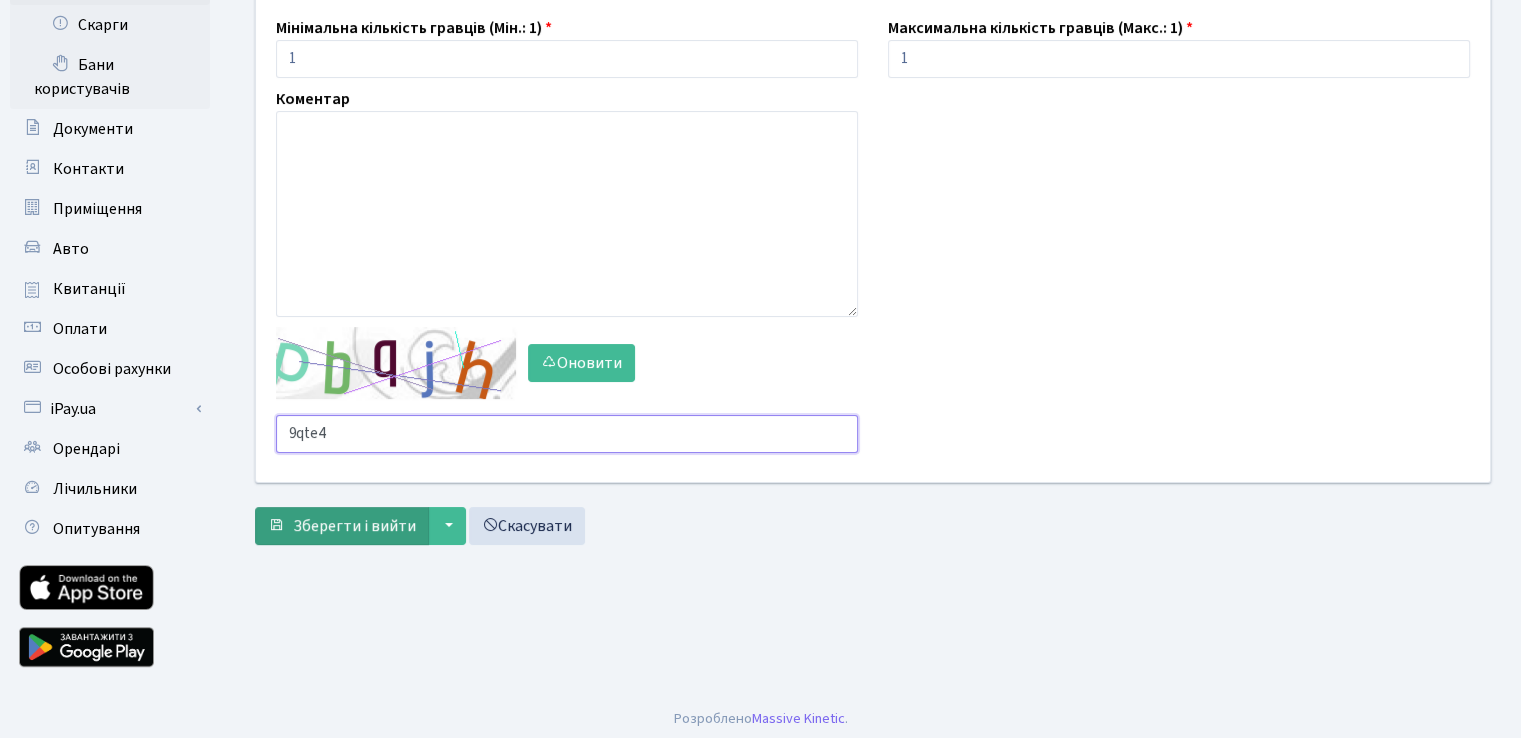 type on "9qte4" 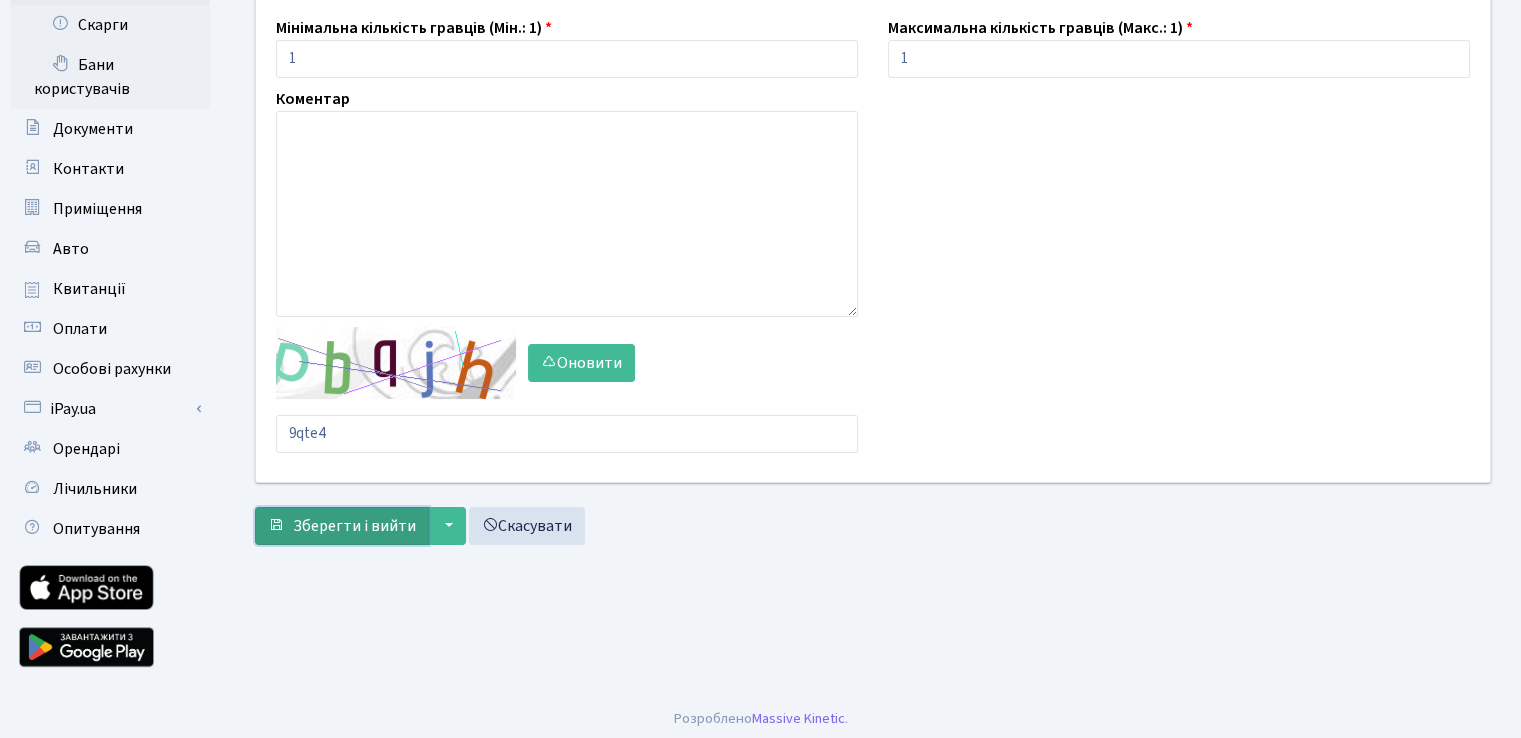 click on "Зберегти і вийти" at bounding box center (354, 526) 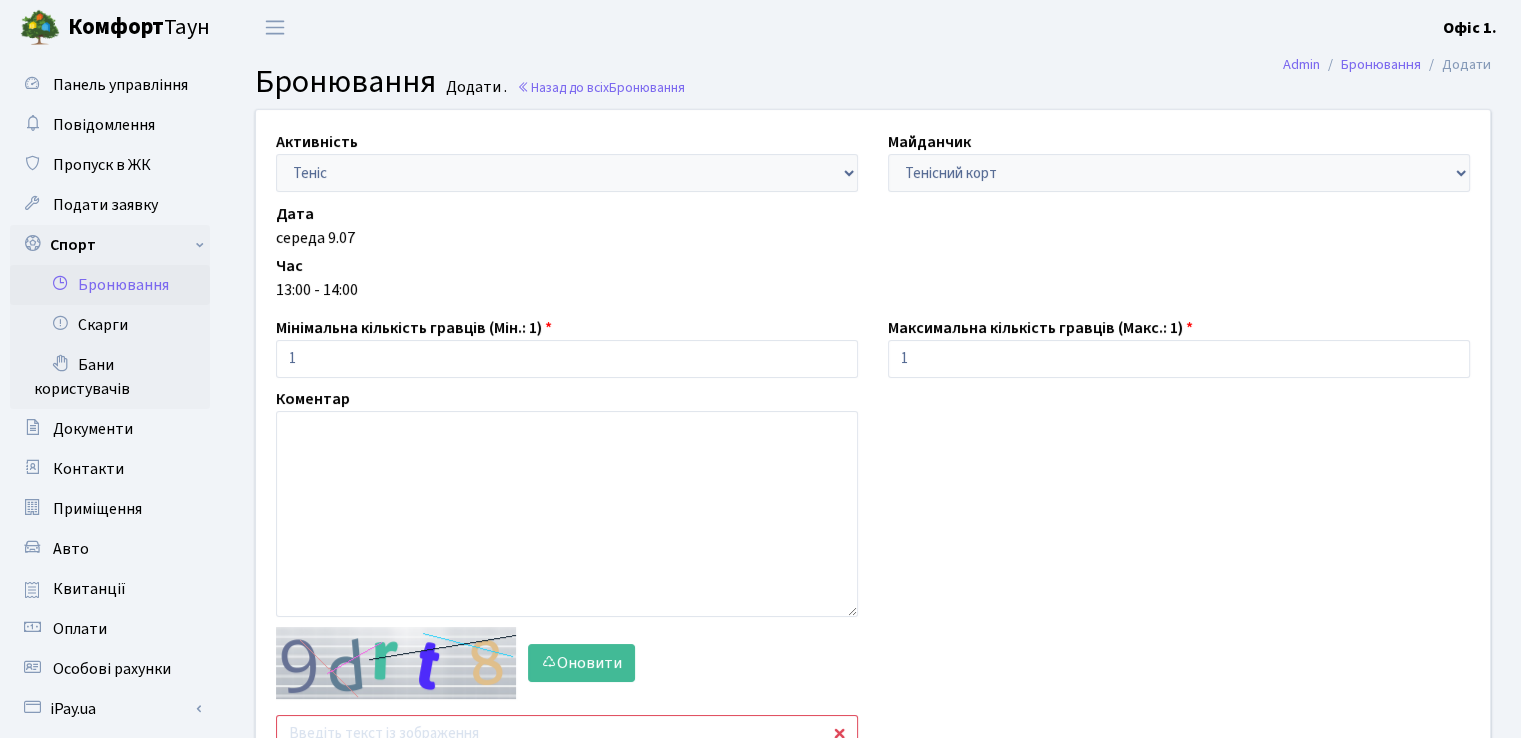 scroll, scrollTop: 200, scrollLeft: 0, axis: vertical 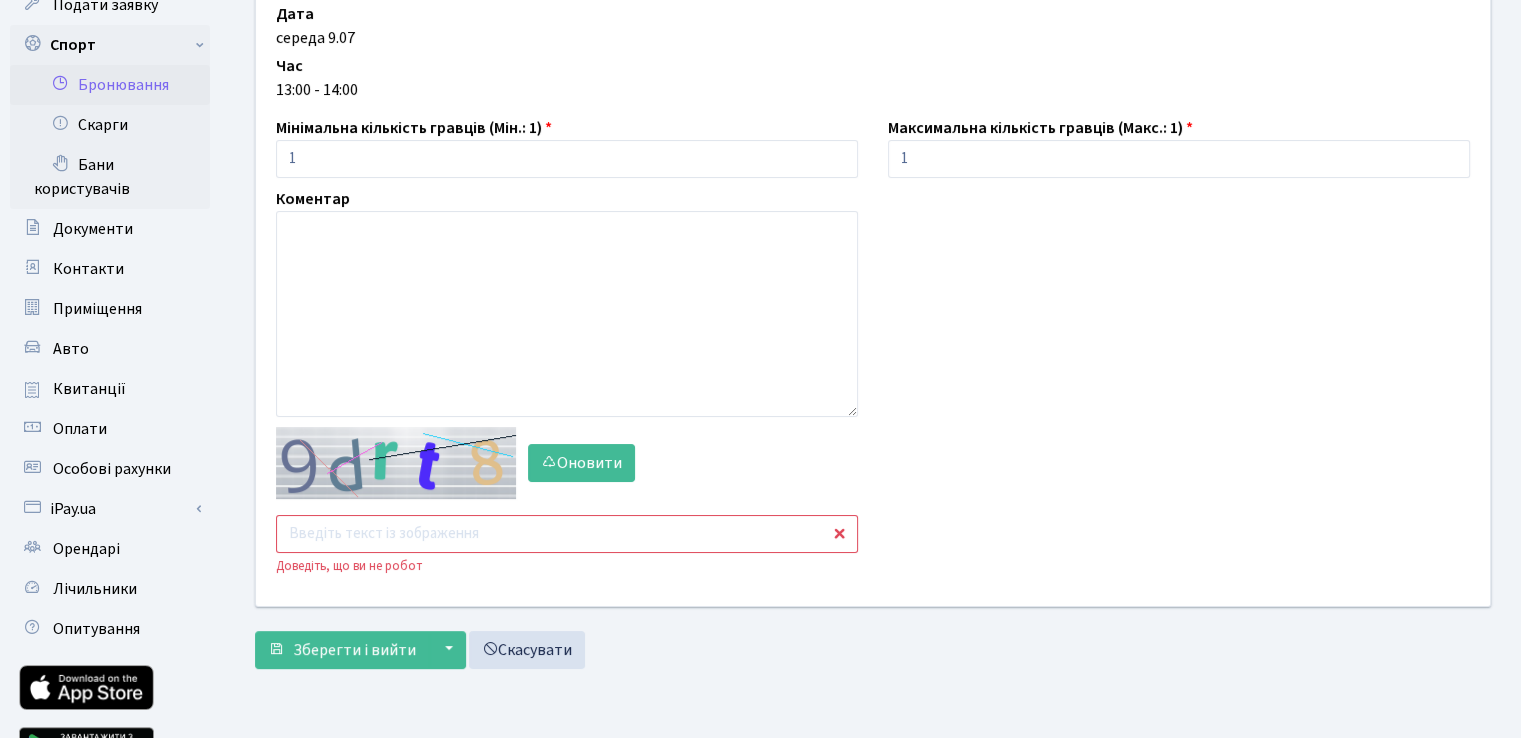 click at bounding box center [567, 534] 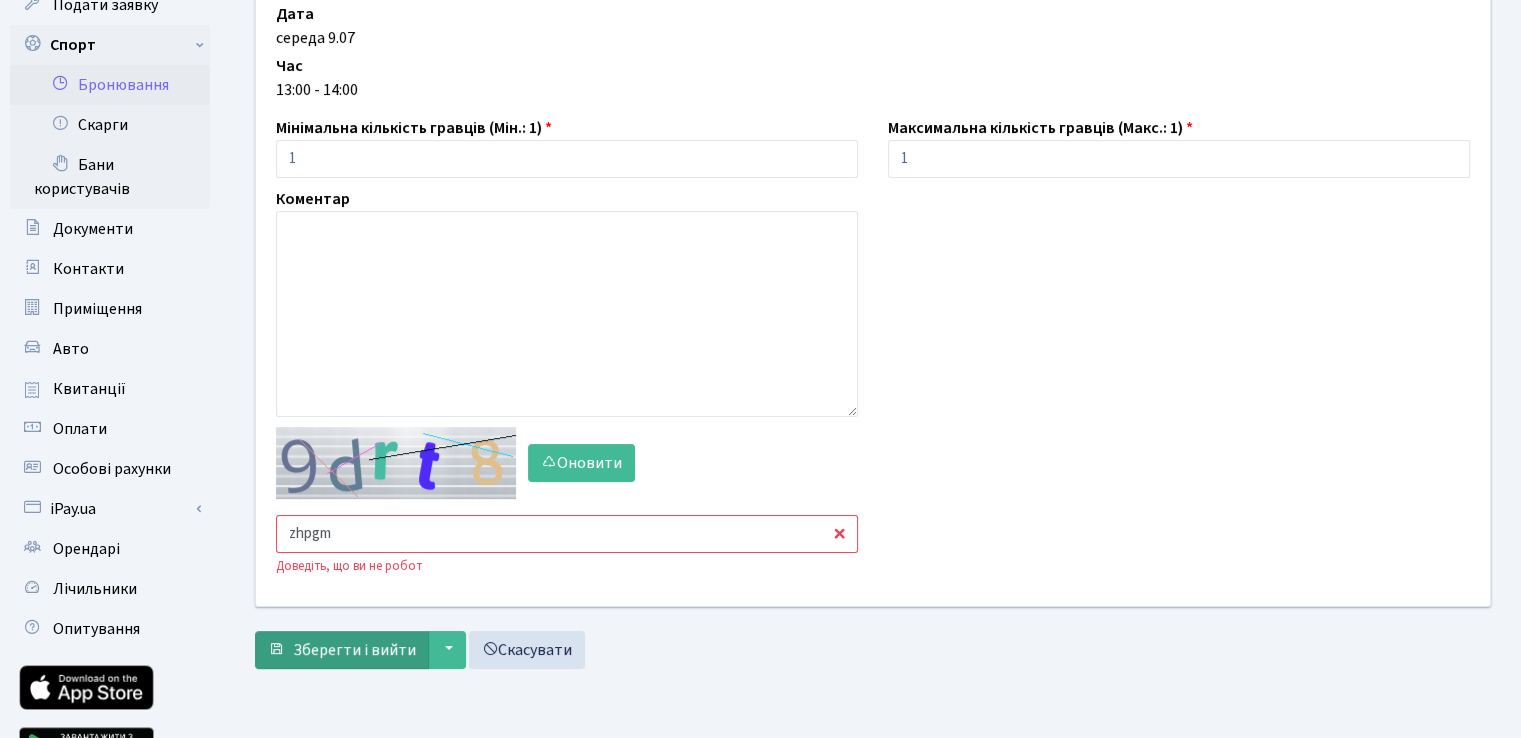 type on "zhpgm" 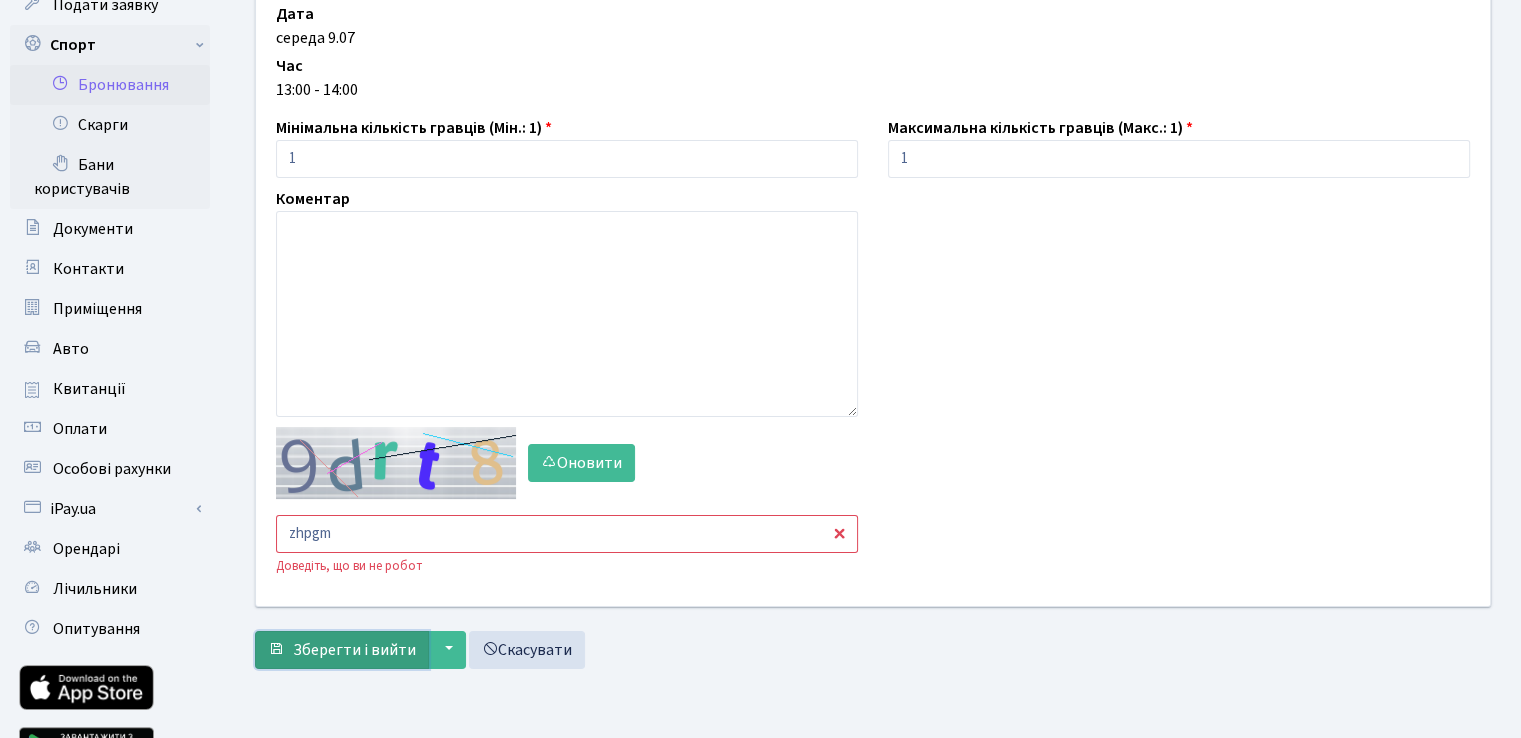 click on "Зберегти і вийти" at bounding box center (342, 650) 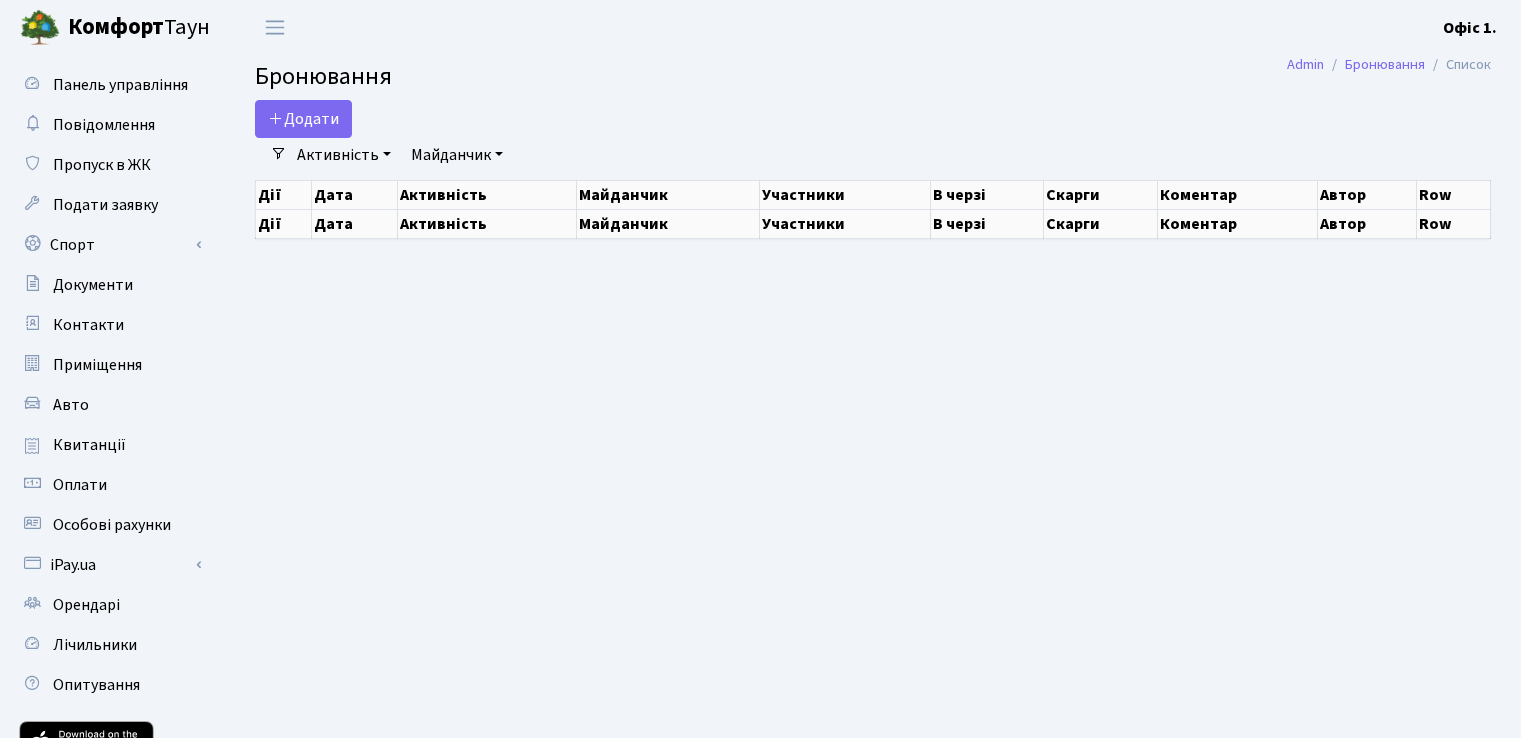 scroll, scrollTop: 0, scrollLeft: 0, axis: both 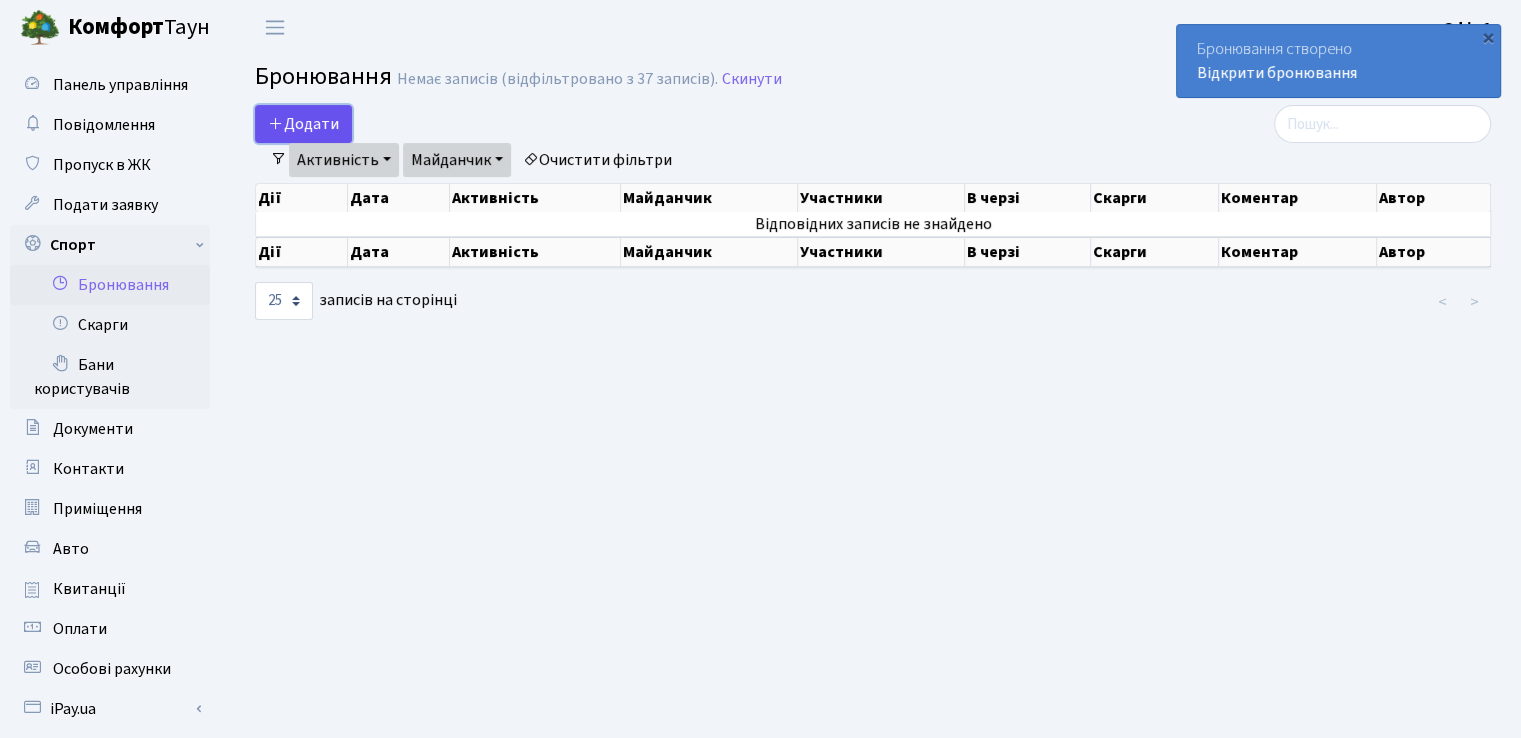 click on "Додати" at bounding box center (303, 124) 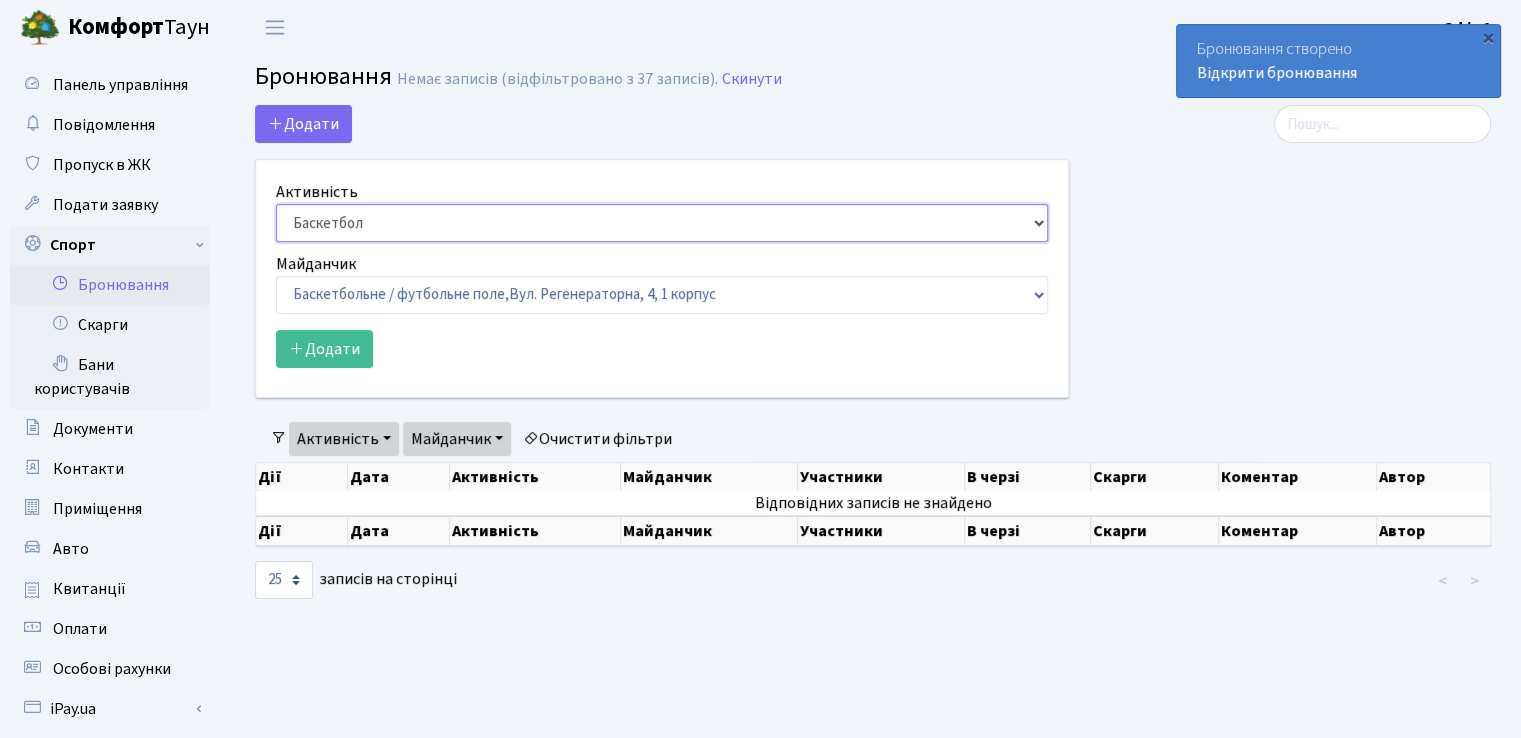click on "Баскетбол
Волейбол
Йога
Катання на роликах
Настільний теніс
Теніс
Футбол
Фітнес" at bounding box center (662, 223) 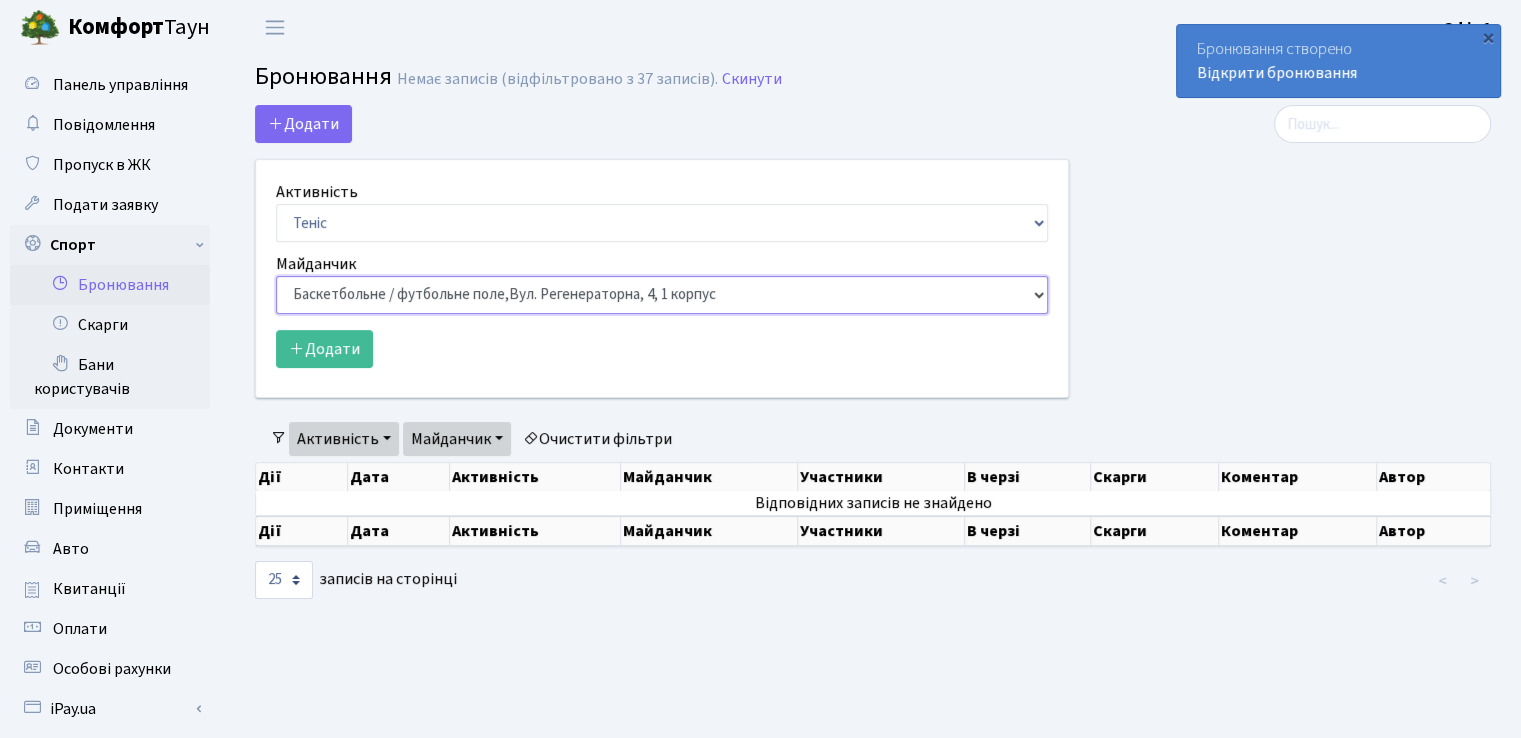 click on "Баскетбольне / футбольне поле,  Вул. [STREET_NAME], [NUMBER] [BUILDING_NUMBER]
Баскетбольне поле,  вул. [STREET_NAME], [NUMBER], [BUILDING_NUMBER]
Баскетбольне поле,  просп. [STREET_NAME], [NUMBER]
Волейбольне поле,  вул. [STREET_NAME], [NUMBER], [BUILDING_NUMBER]
Волейбольне поле,  [NUMBER] паркінг, вул. [STREET_NAME], [NUMBER]-[LETTER]
Волейбольне поле,  просп. [STREET_NAME], [NUMBER]
Настільний теніс - стіл 1,  просп. [STREET_NAME], [NUMBER] Тенісний корт," at bounding box center [662, 295] 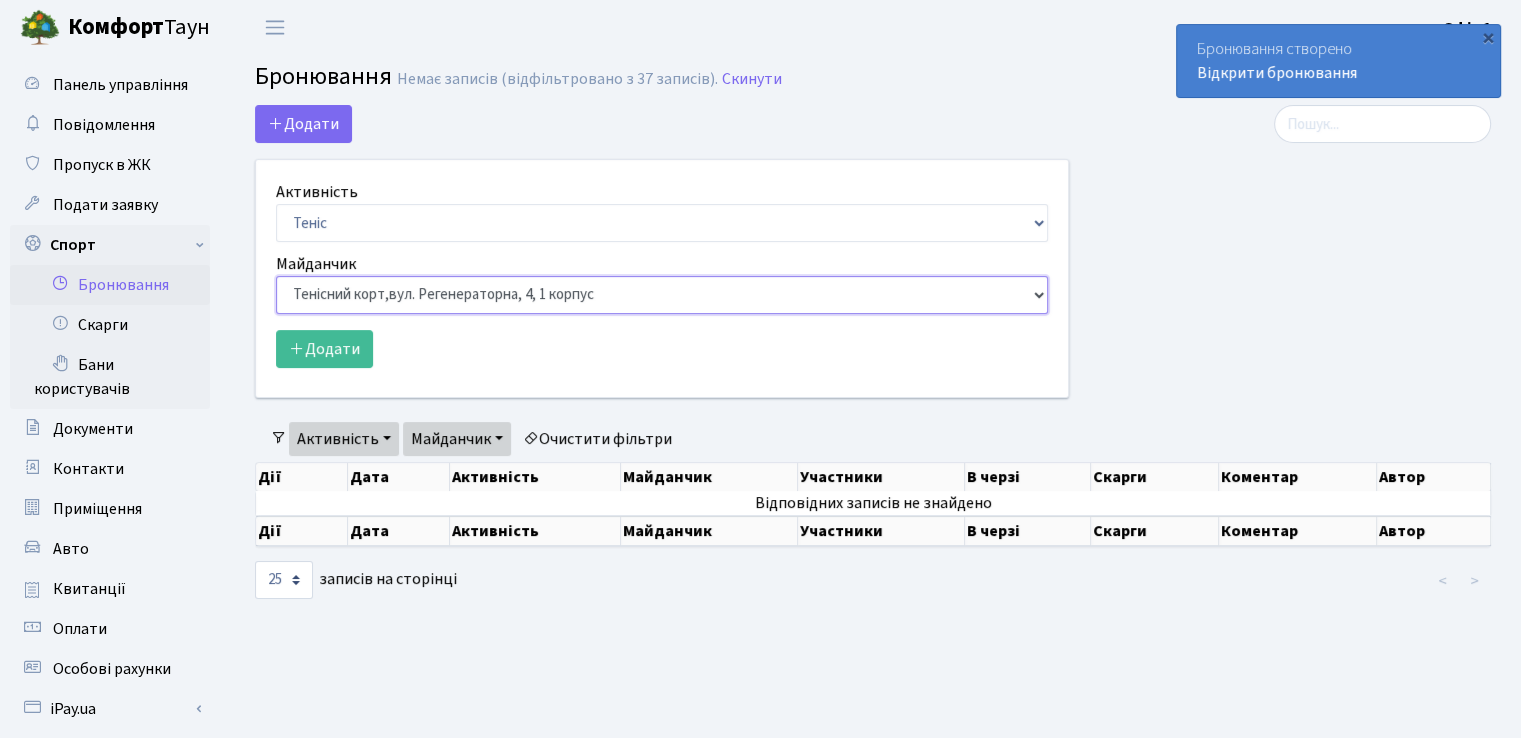 click on "Баскетбольне / футбольне поле,  Вул. [STREET_NAME], [NUMBER] [BUILDING_NUMBER]
Баскетбольне поле,  вул. [STREET_NAME], [NUMBER], [BUILDING_NUMBER]
Баскетбольне поле,  просп. [STREET_NAME], [NUMBER]
Волейбольне поле,  вул. [STREET_NAME], [NUMBER], [BUILDING_NUMBER]
Волейбольне поле,  [NUMBER] паркінг, вул. [STREET_NAME], [NUMBER]-[LETTER]
Волейбольне поле,  просп. [STREET_NAME], [NUMBER]
Настільний теніс - стіл 1,  просп. [STREET_NAME], [NUMBER] Тенісний корт," at bounding box center (662, 295) 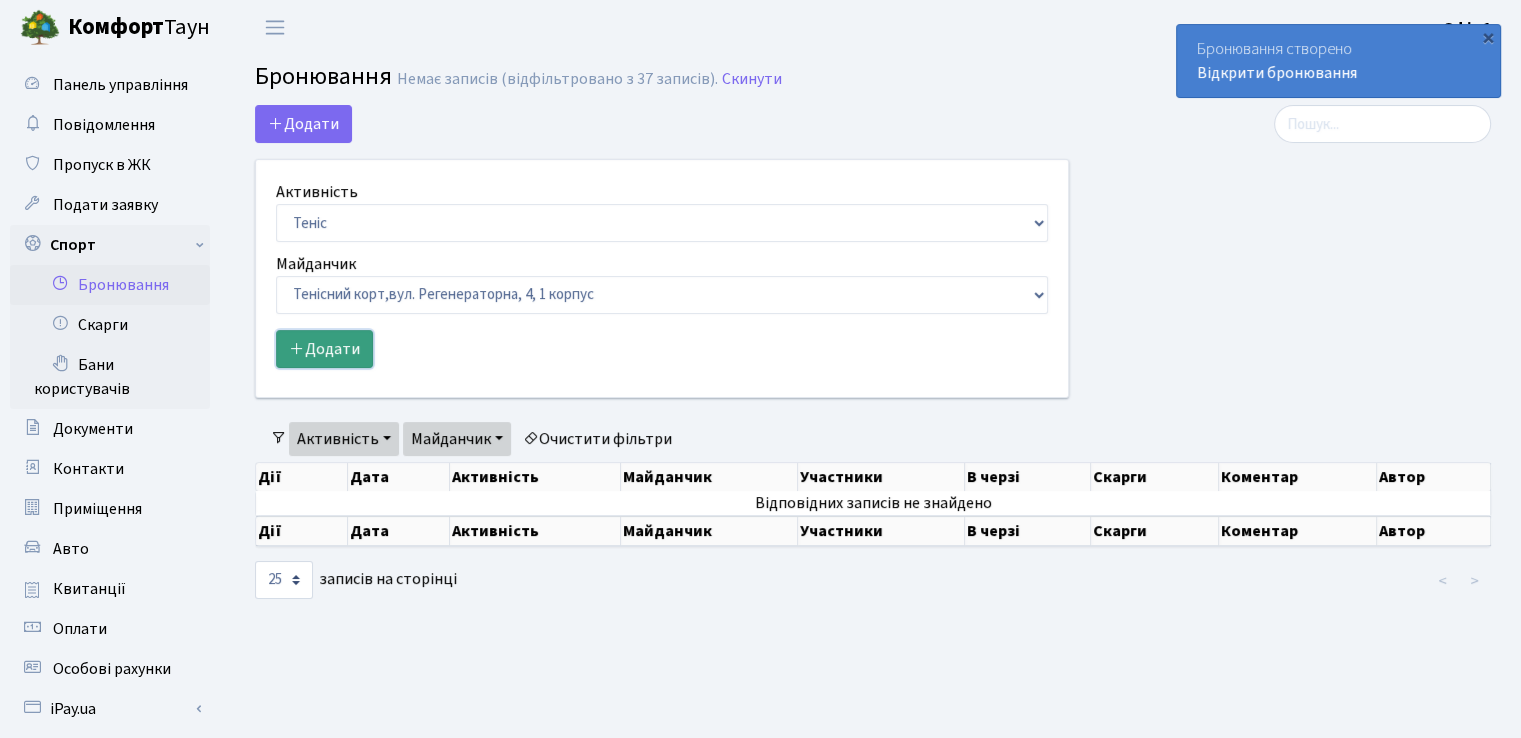 click on "Додати" at bounding box center (324, 349) 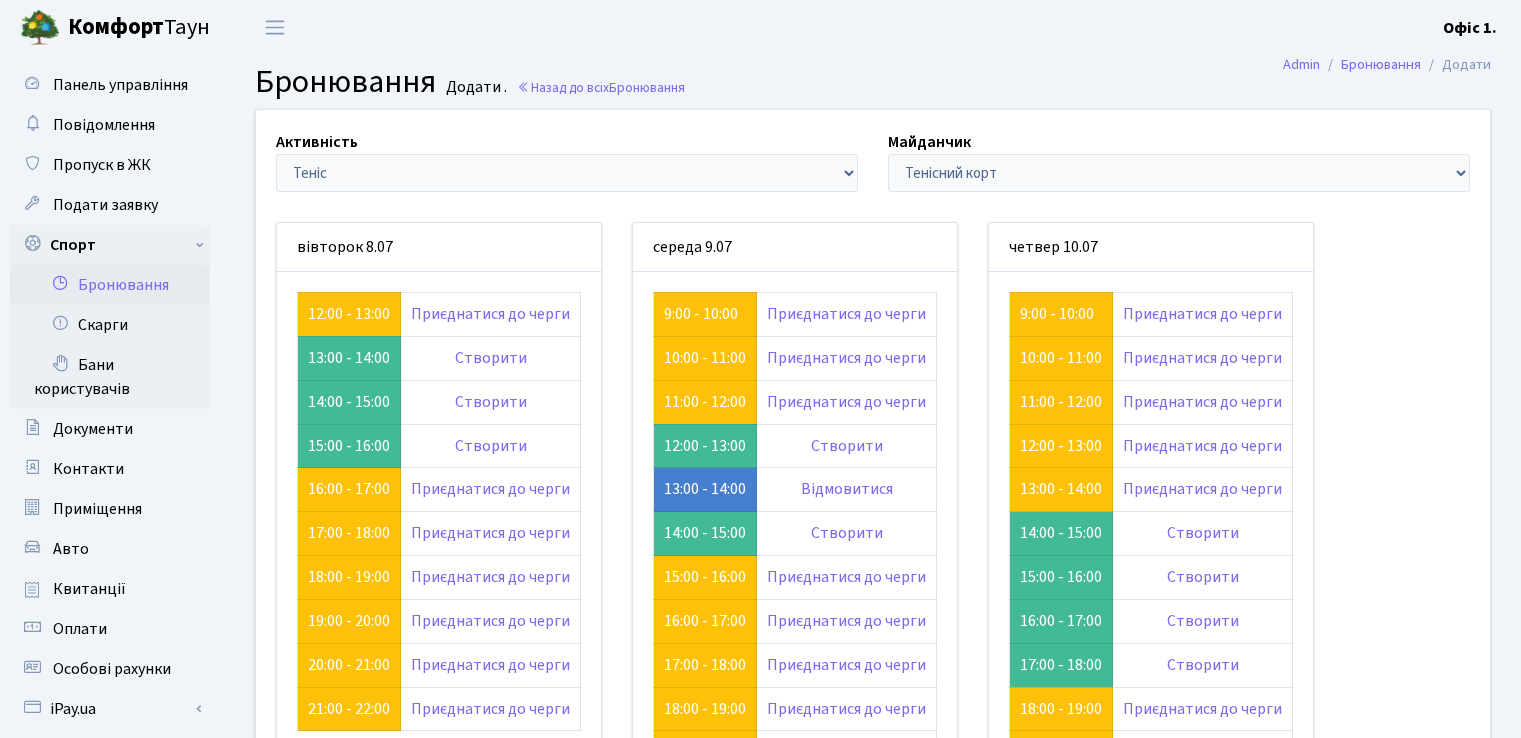 scroll, scrollTop: 0, scrollLeft: 0, axis: both 